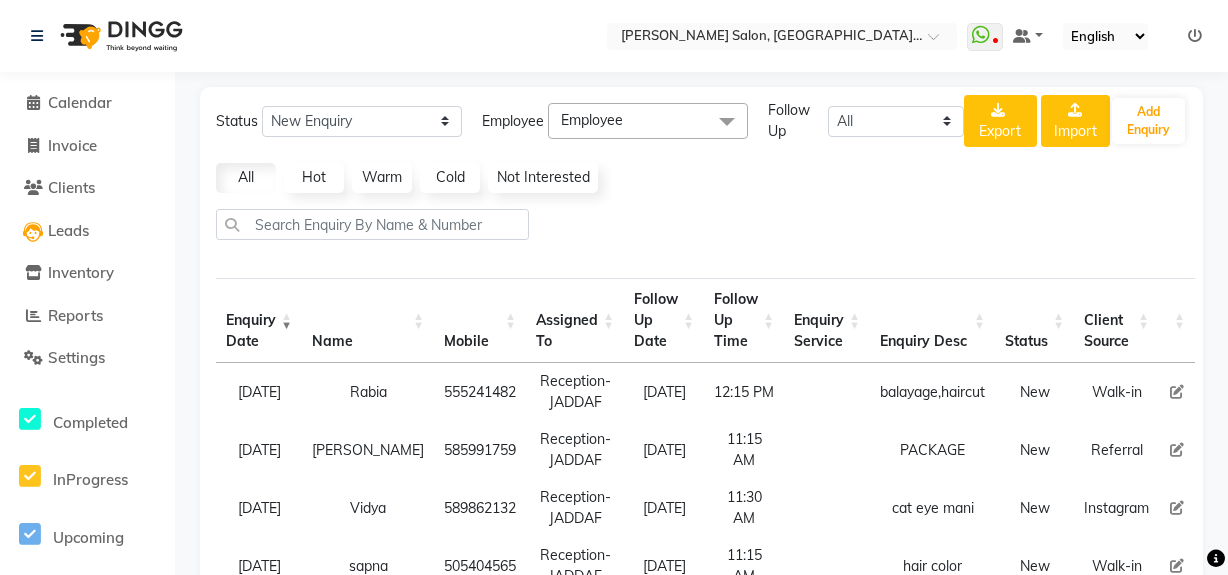 select on "10" 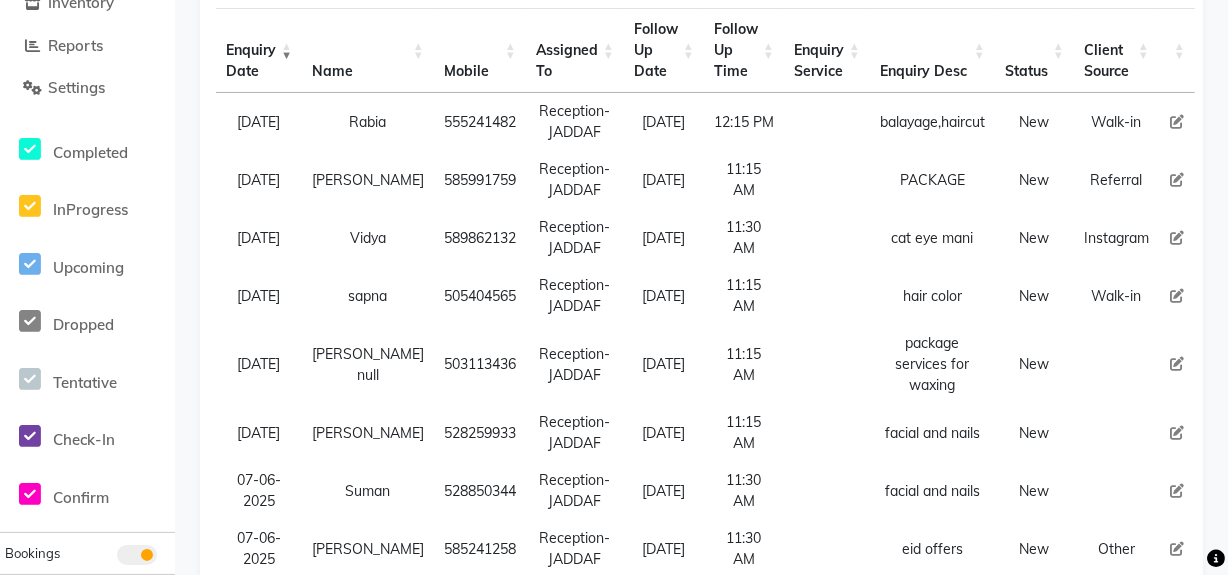 scroll, scrollTop: 0, scrollLeft: 0, axis: both 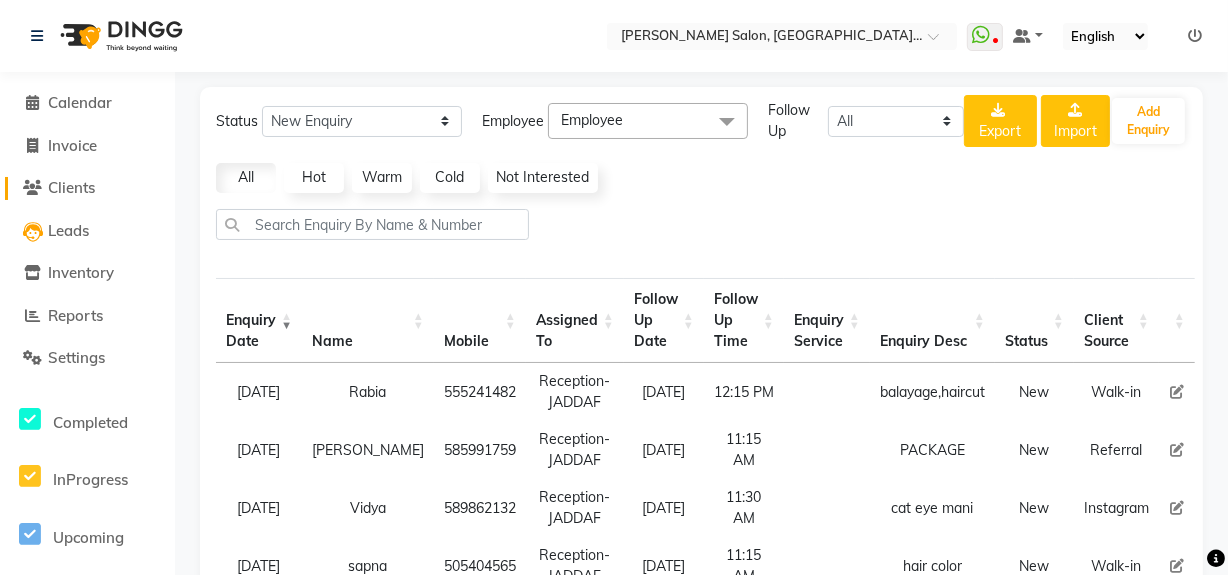 click on "Clients" 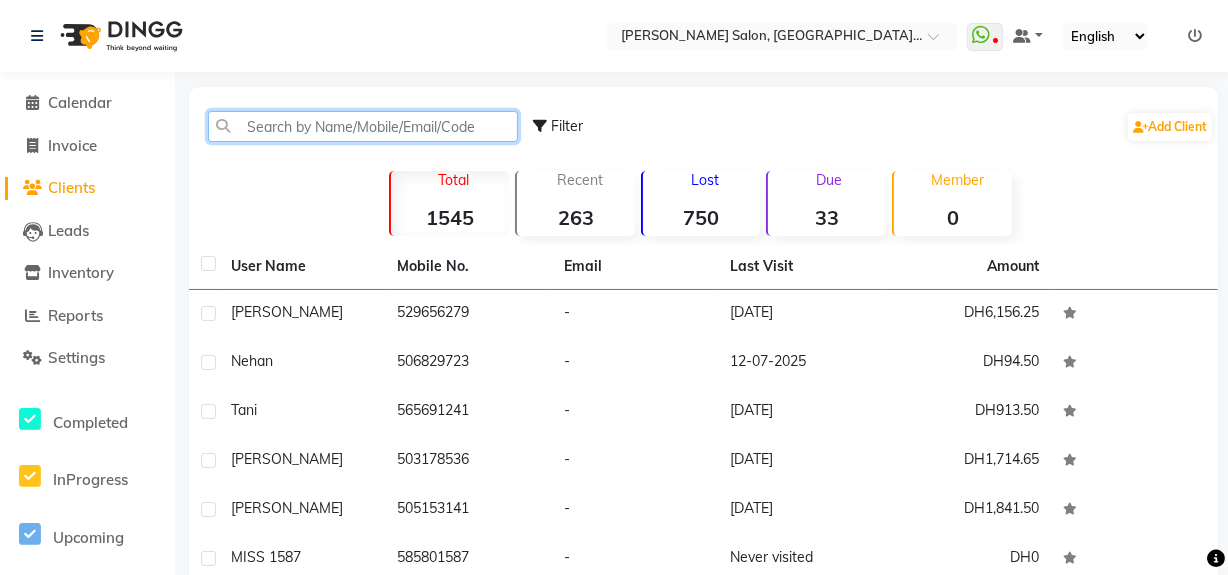 click 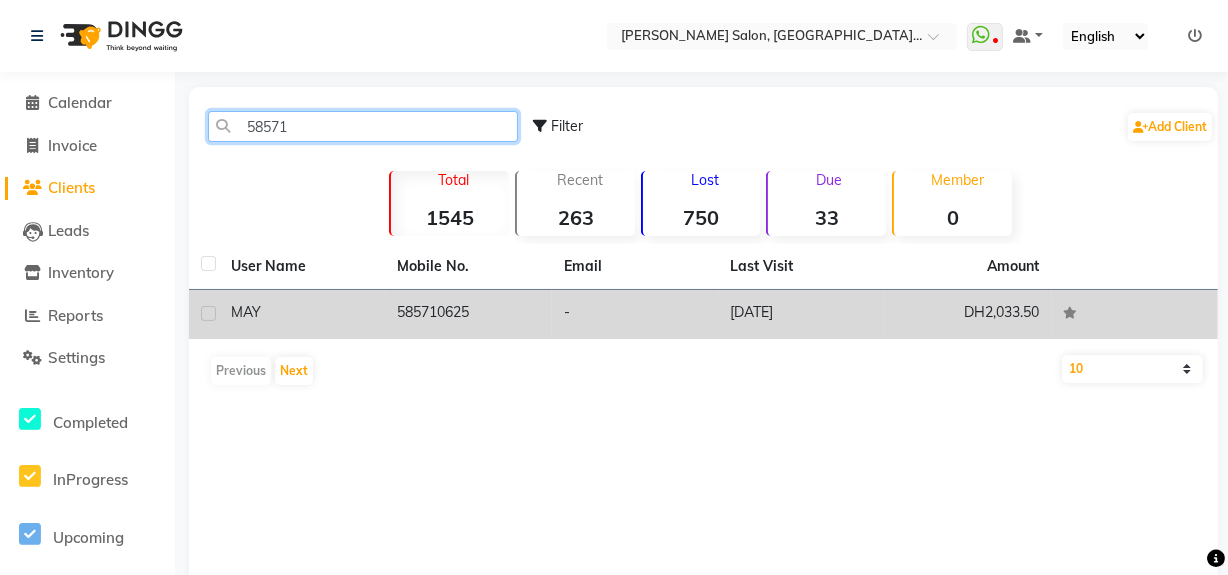 type on "58571" 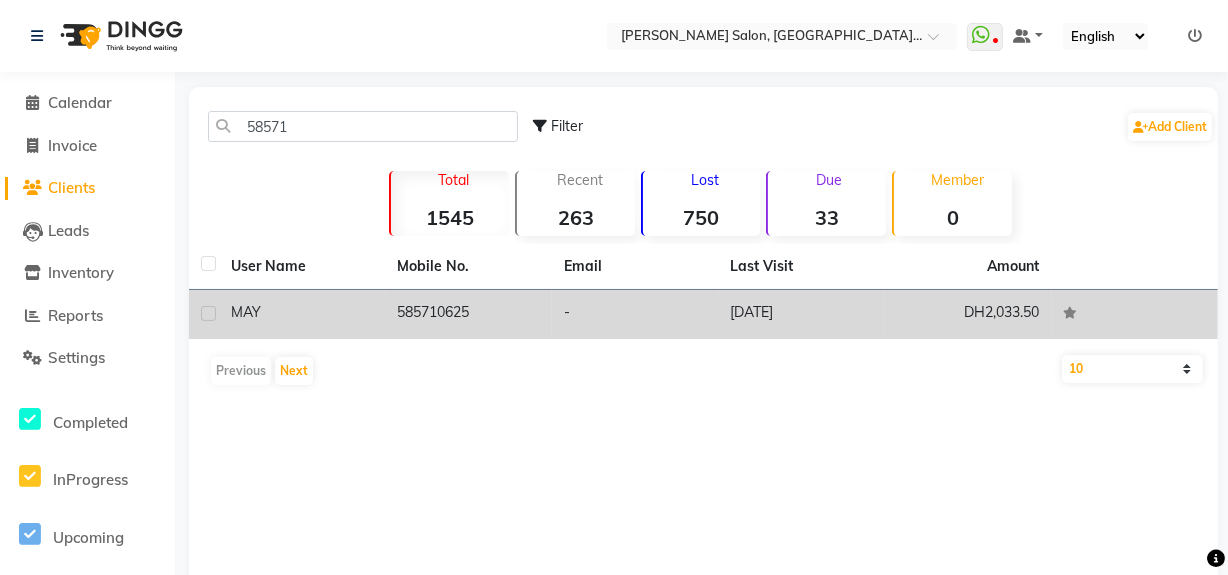 click on "-" 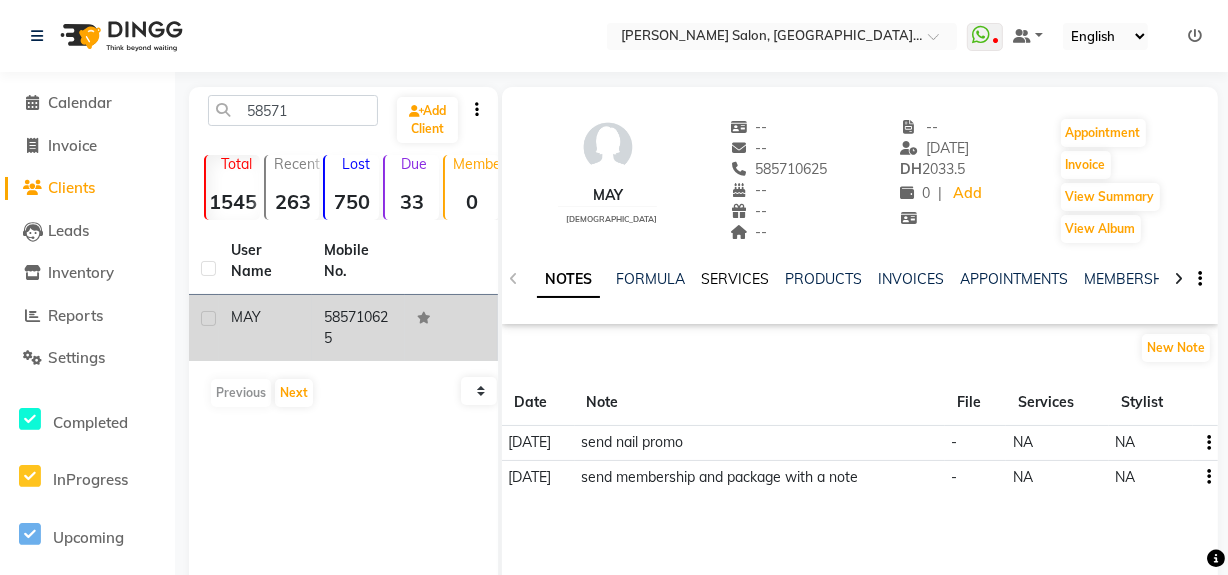 click on "SERVICES" 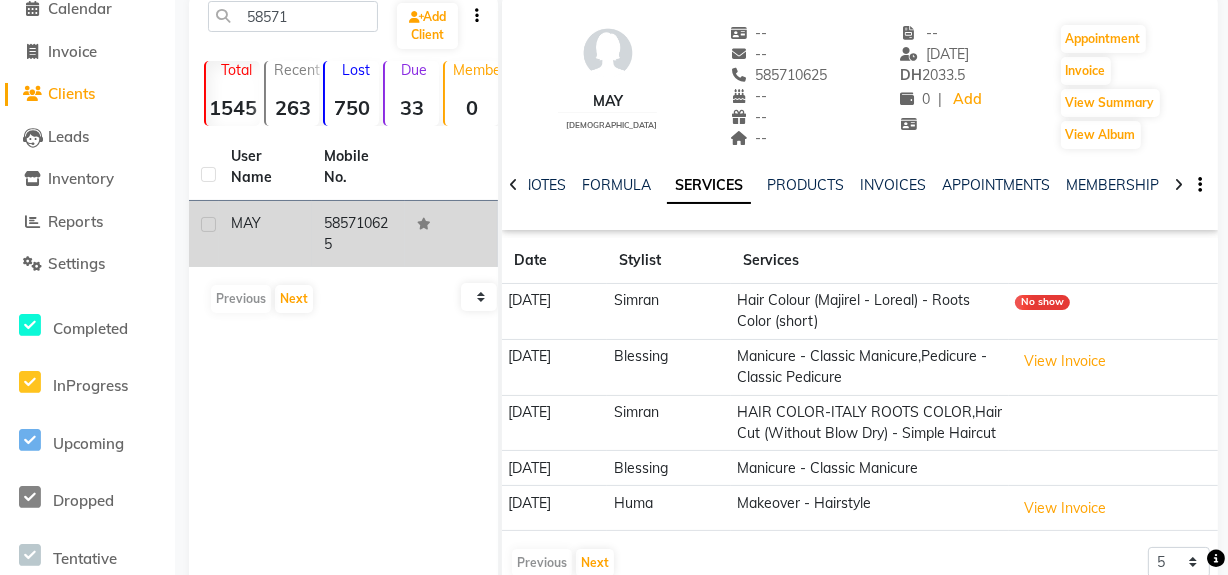 scroll, scrollTop: 155, scrollLeft: 0, axis: vertical 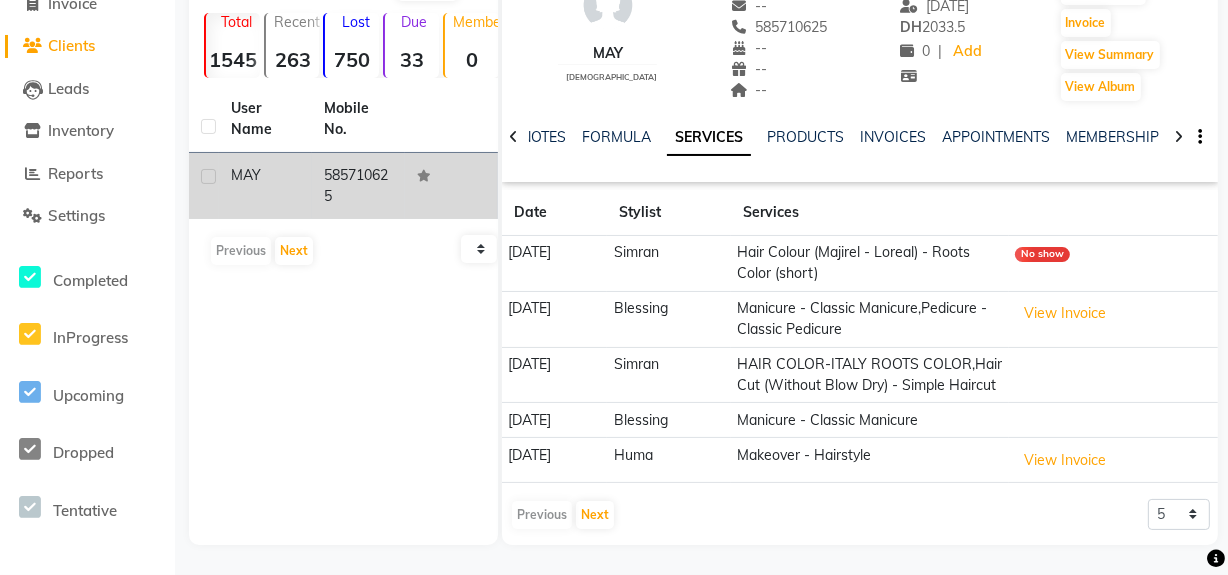 click 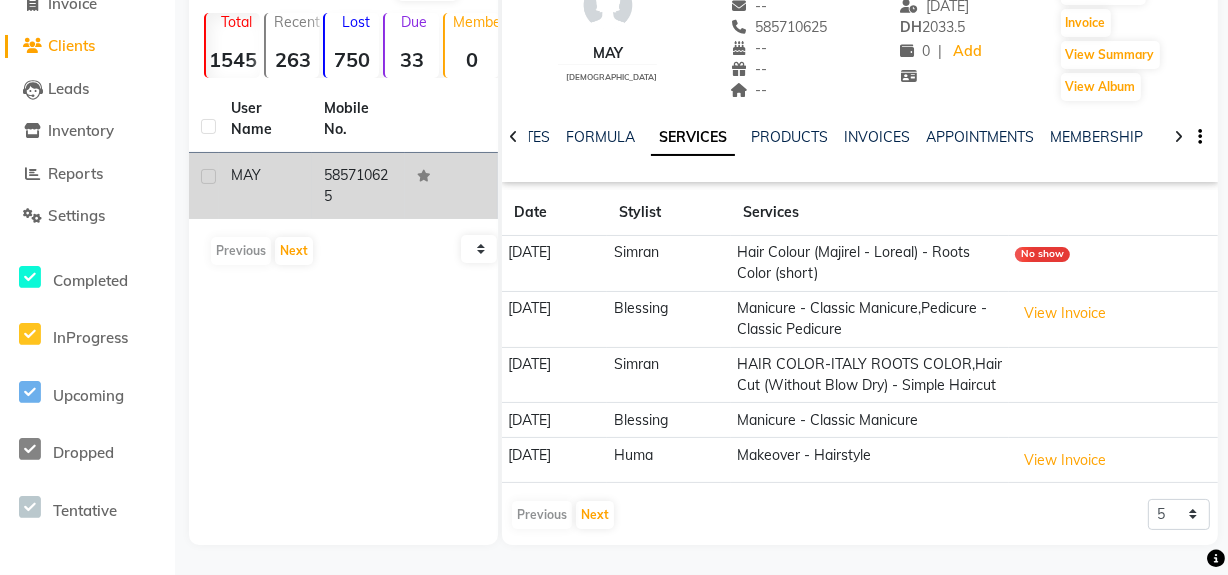 click 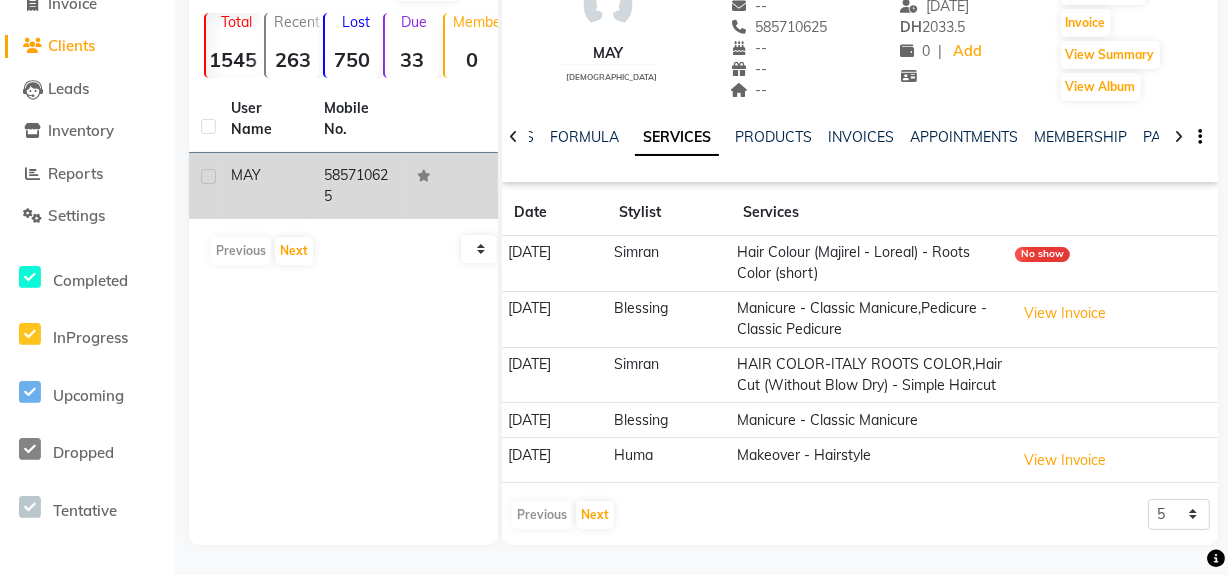 click 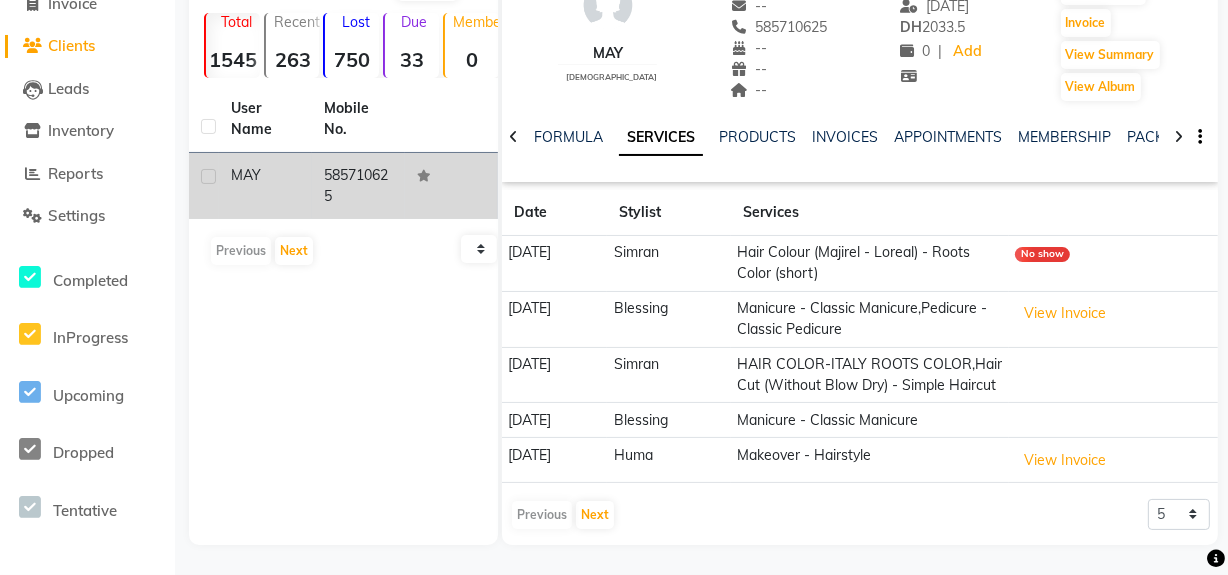 click 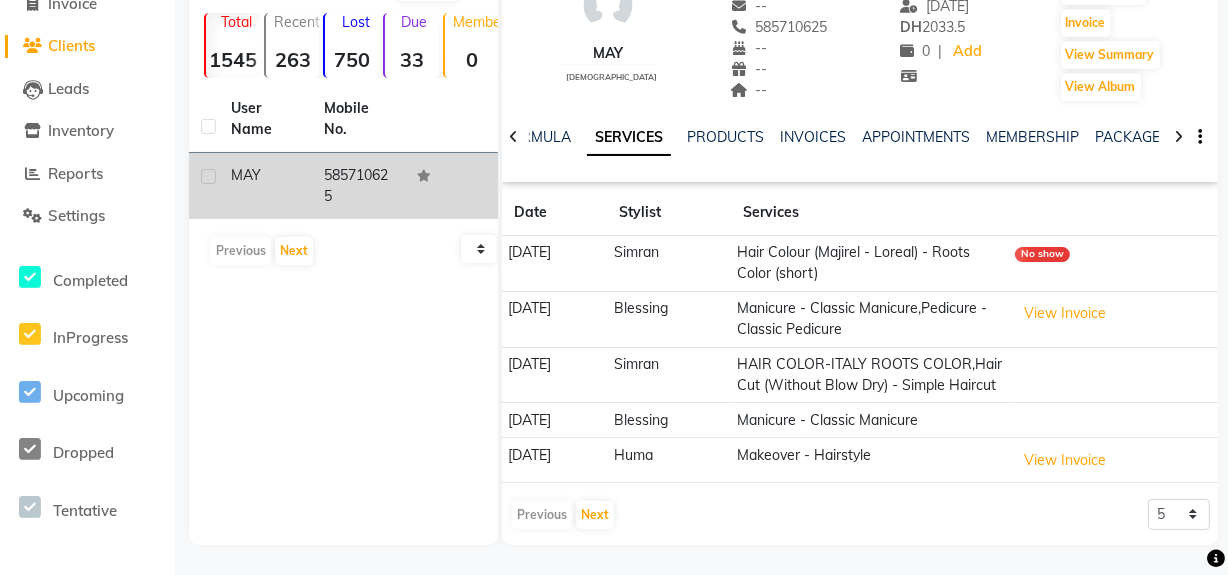 click 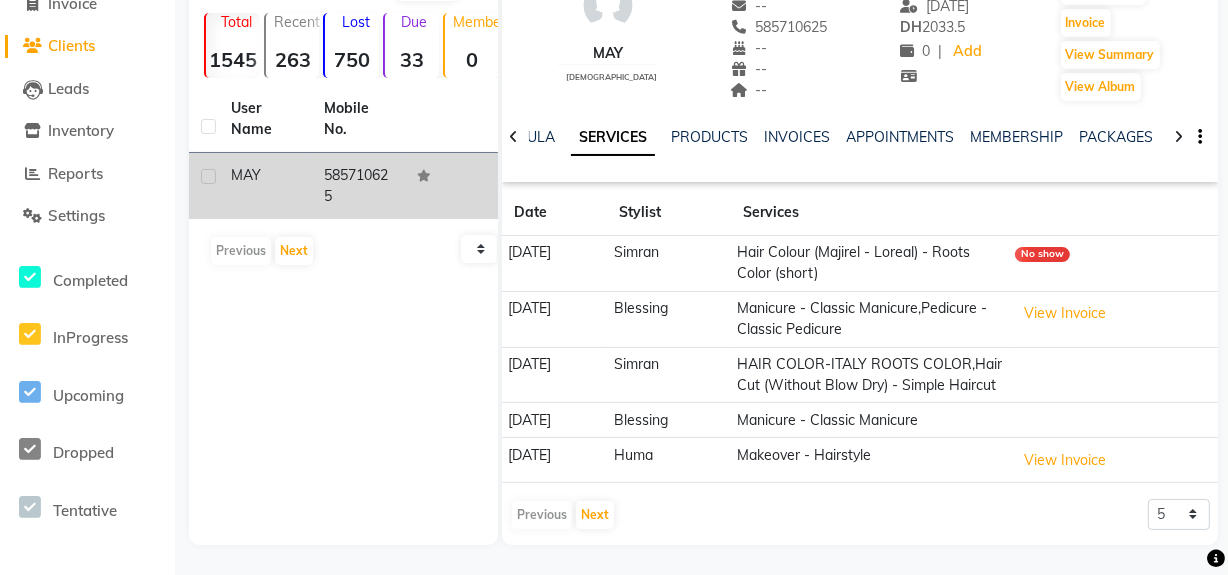 click 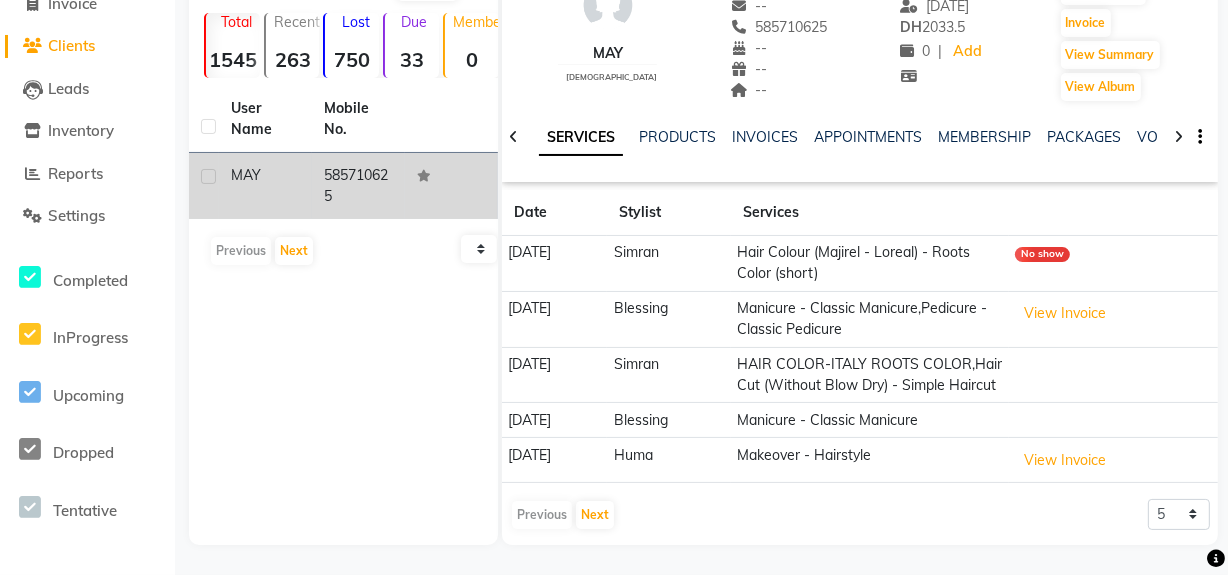 click 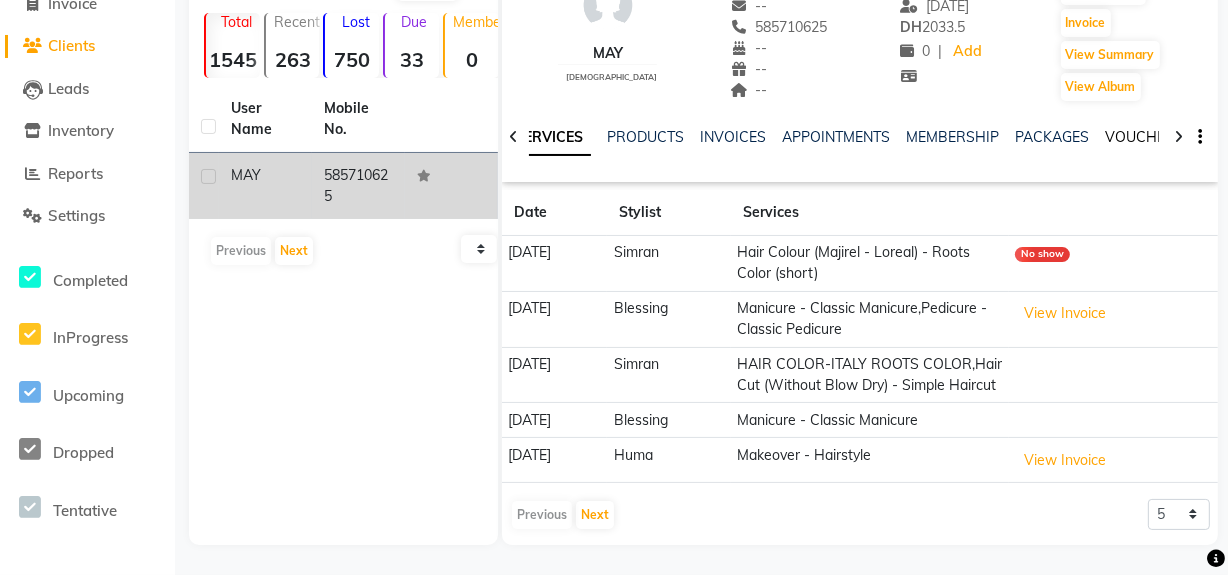 click on "VOUCHERS" 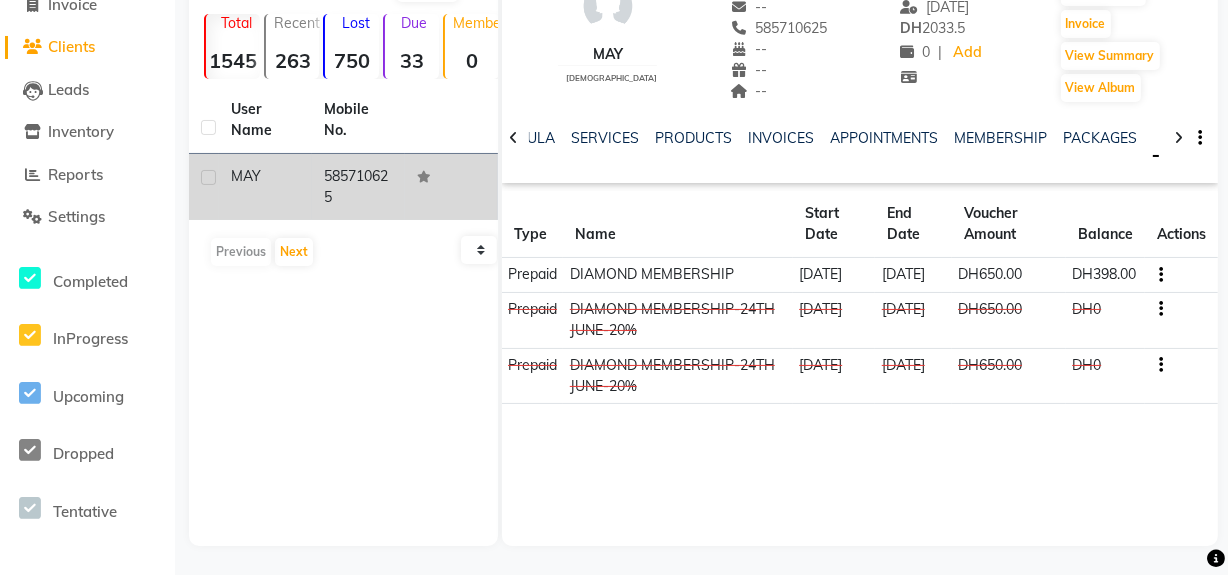 drag, startPoint x: 600, startPoint y: 127, endPoint x: 612, endPoint y: 138, distance: 16.27882 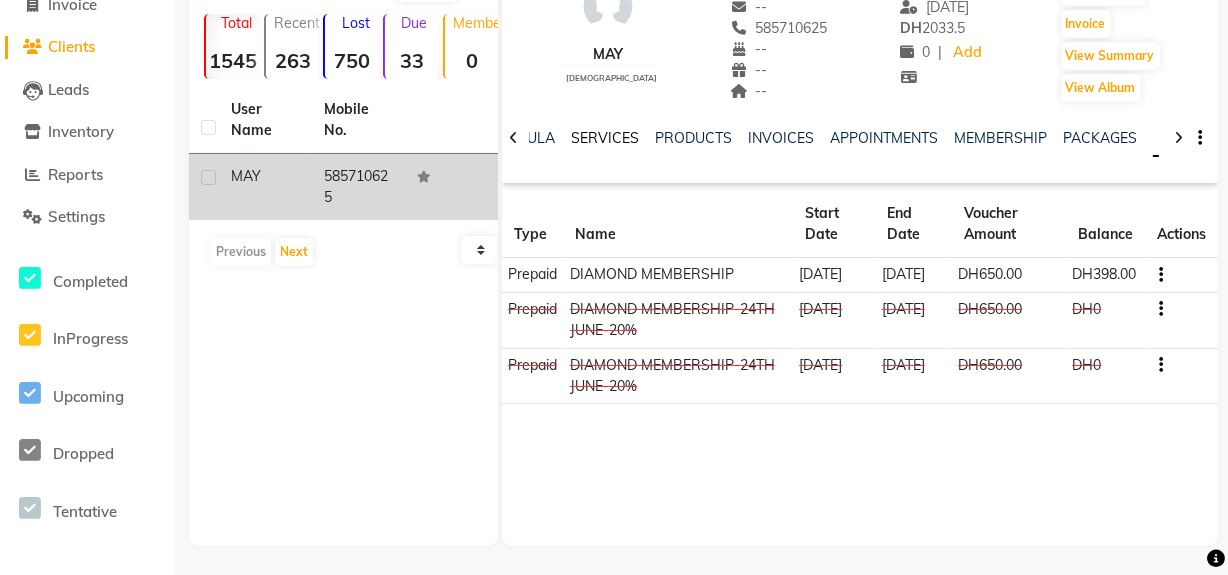 click on "SERVICES" 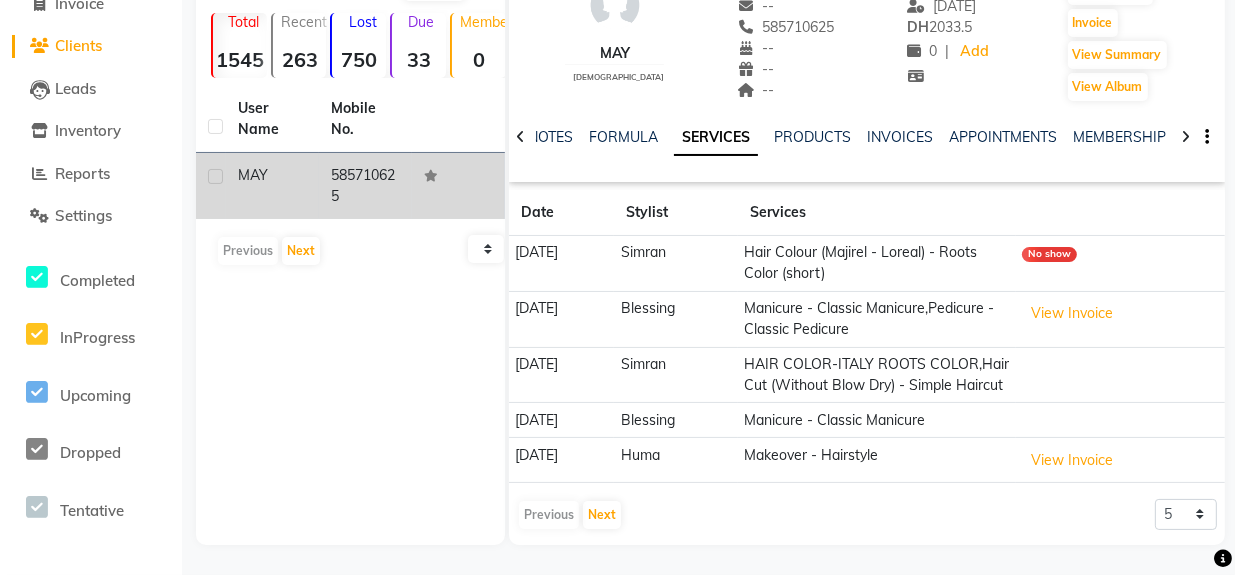 scroll, scrollTop: 155, scrollLeft: 0, axis: vertical 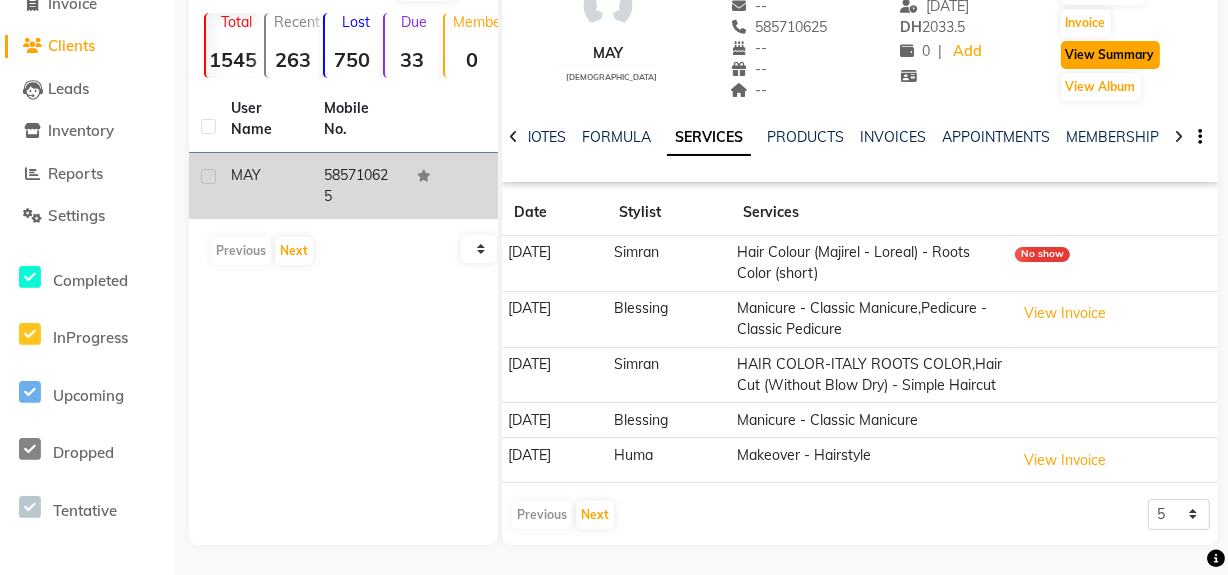 click on "View Summary" 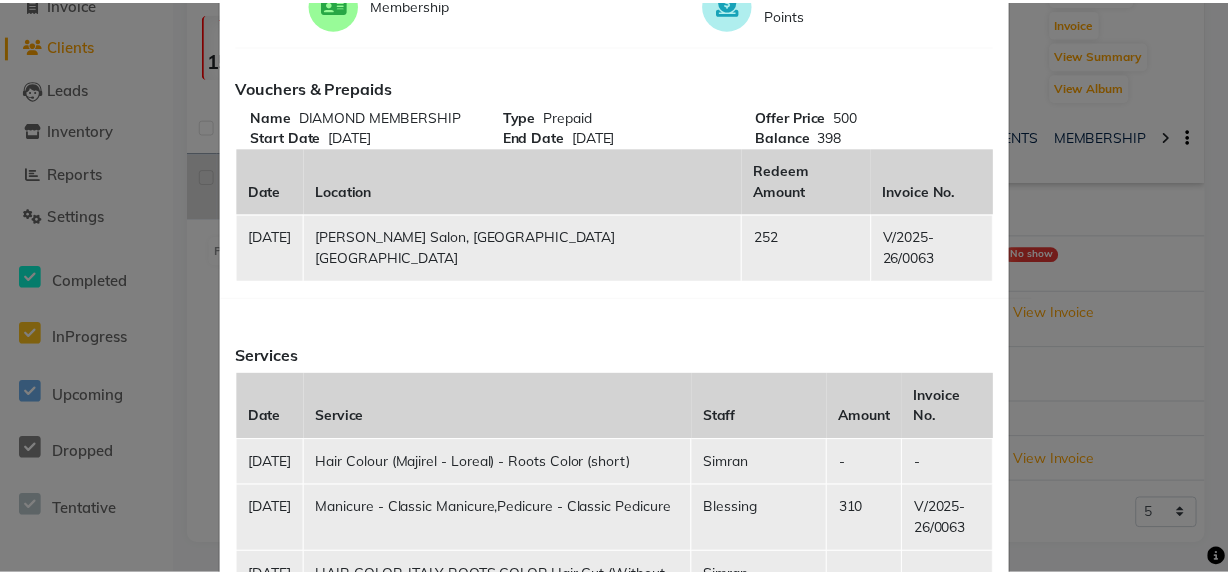 scroll, scrollTop: 0, scrollLeft: 0, axis: both 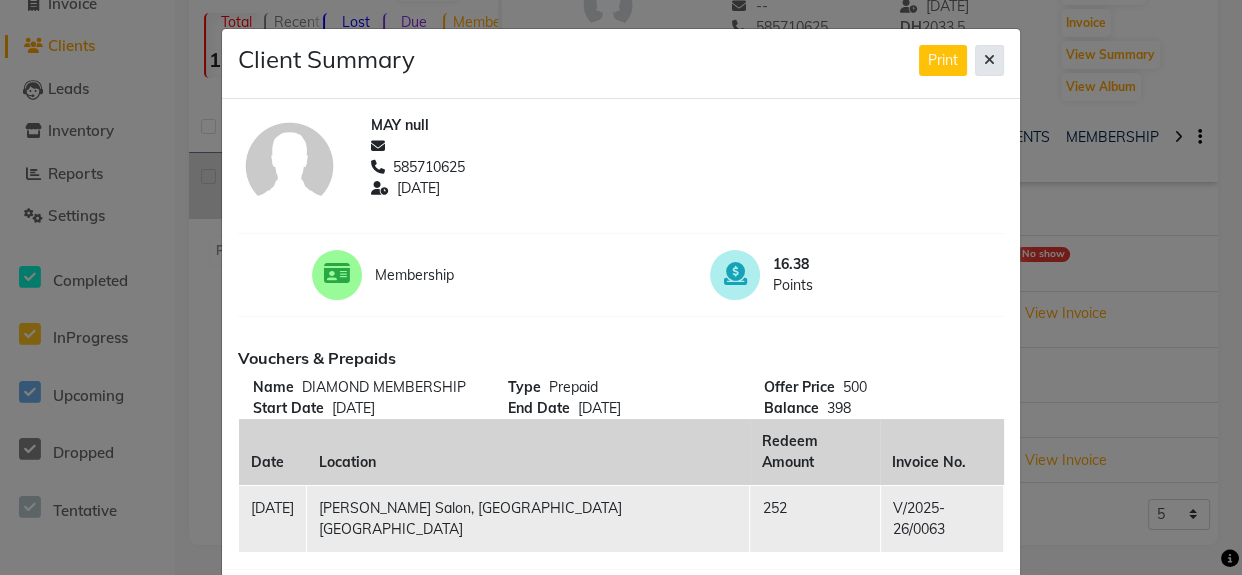 click 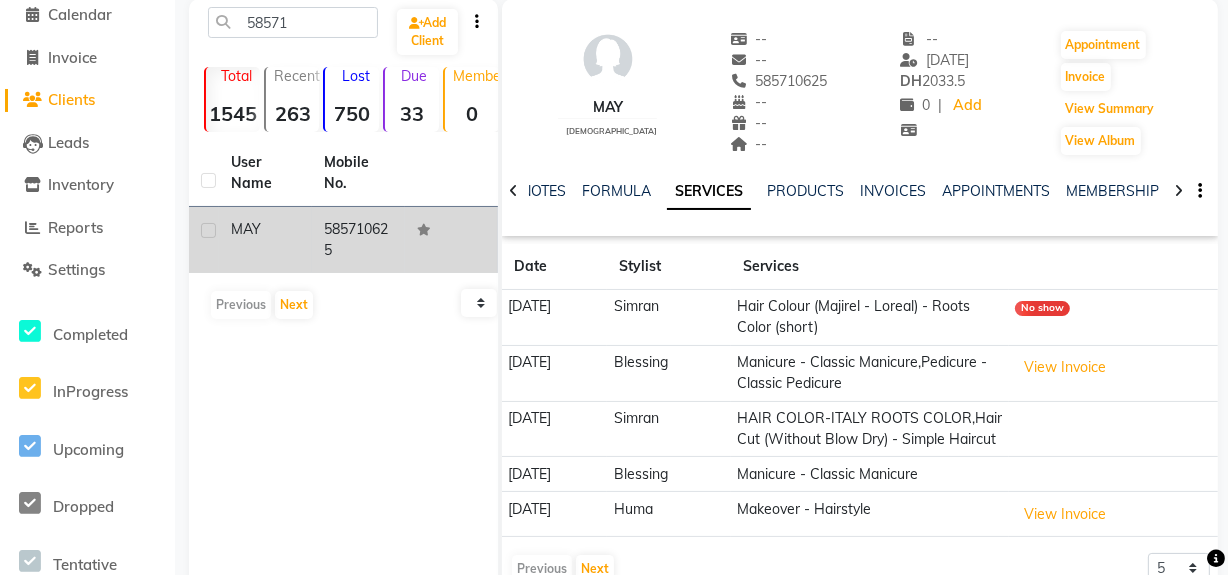 scroll, scrollTop: 0, scrollLeft: 0, axis: both 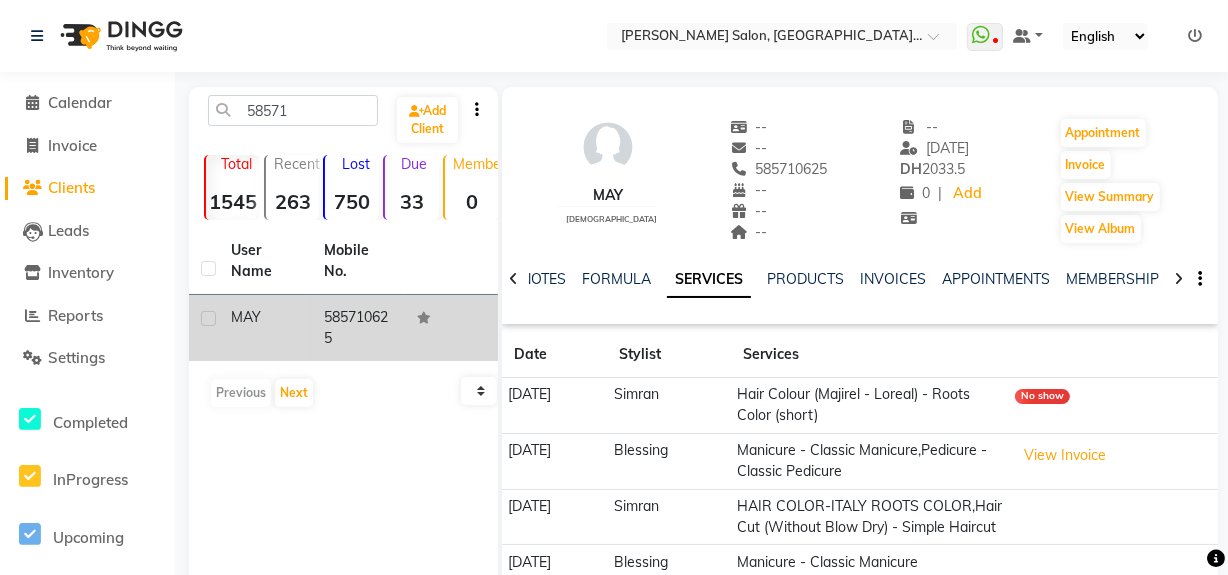 click 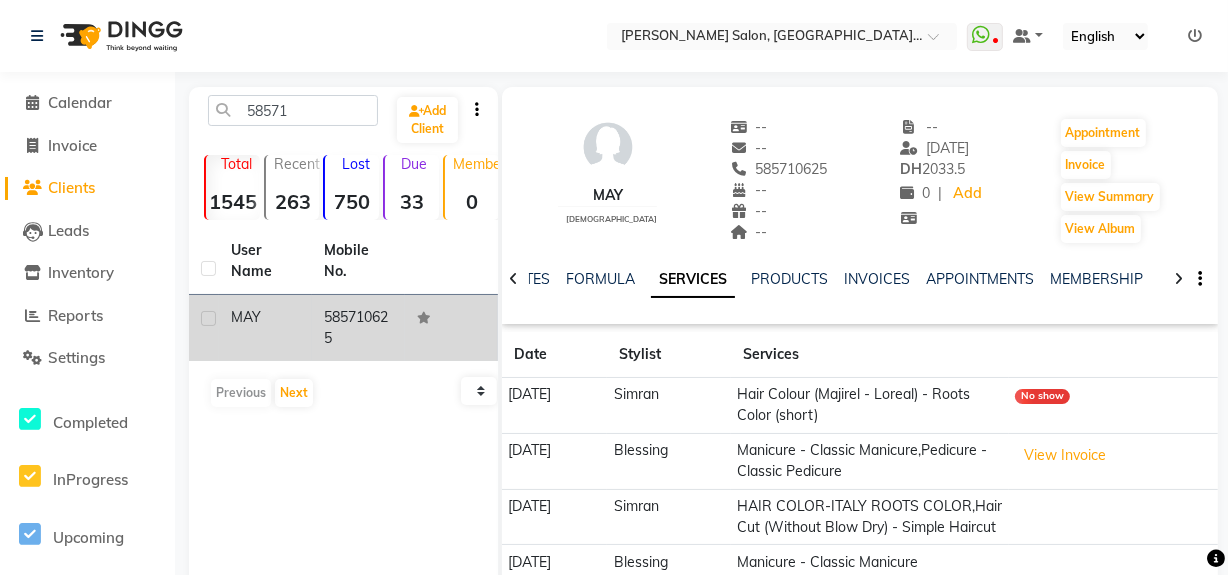 click 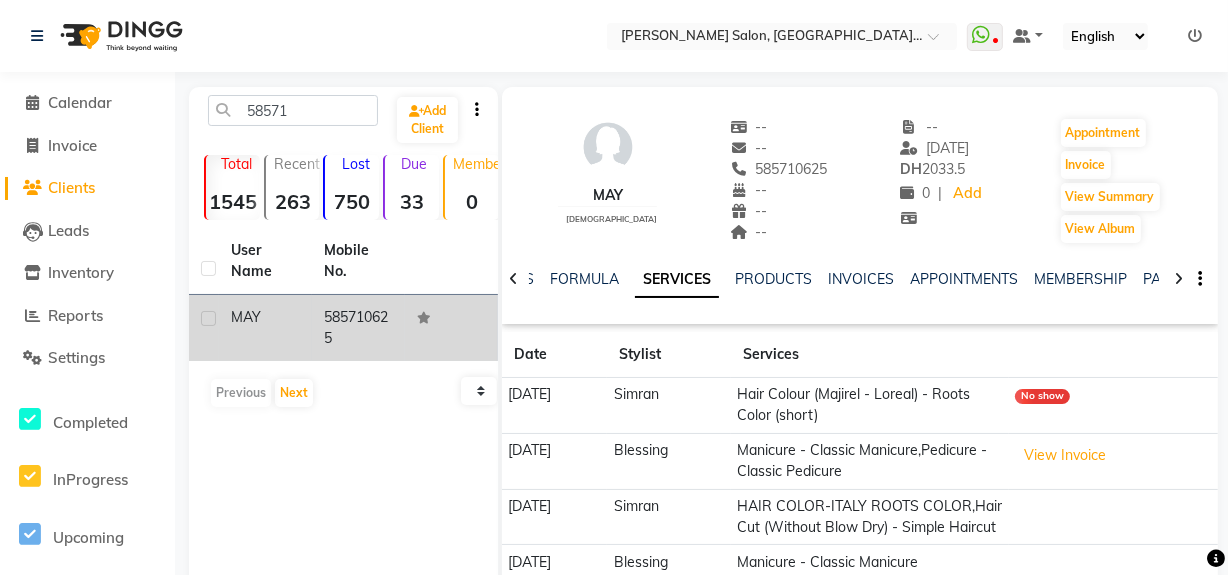 click 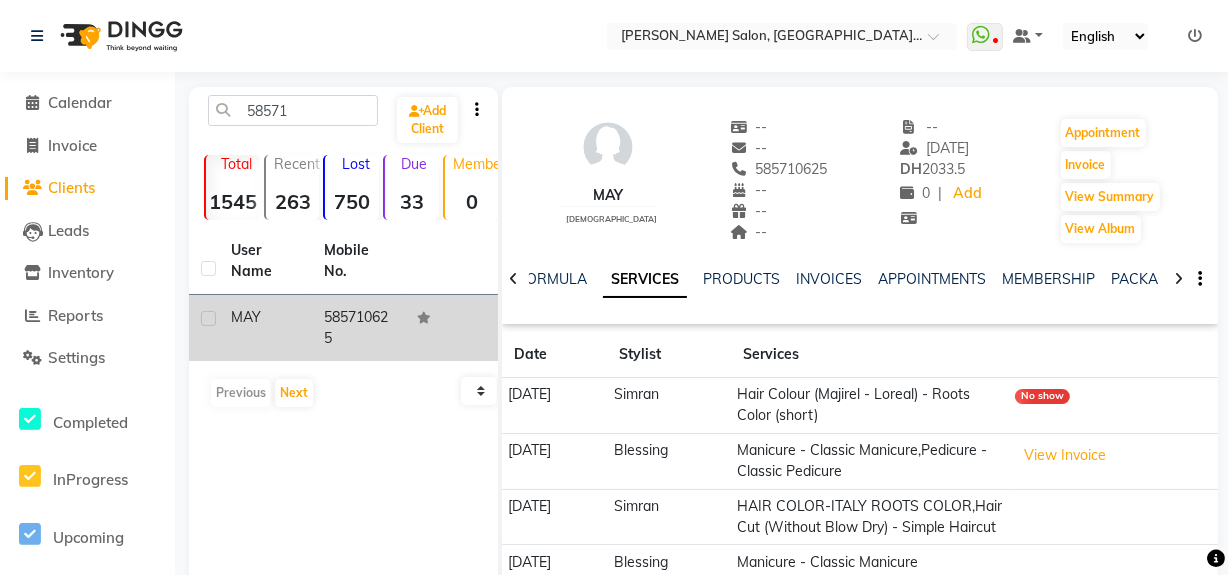 click 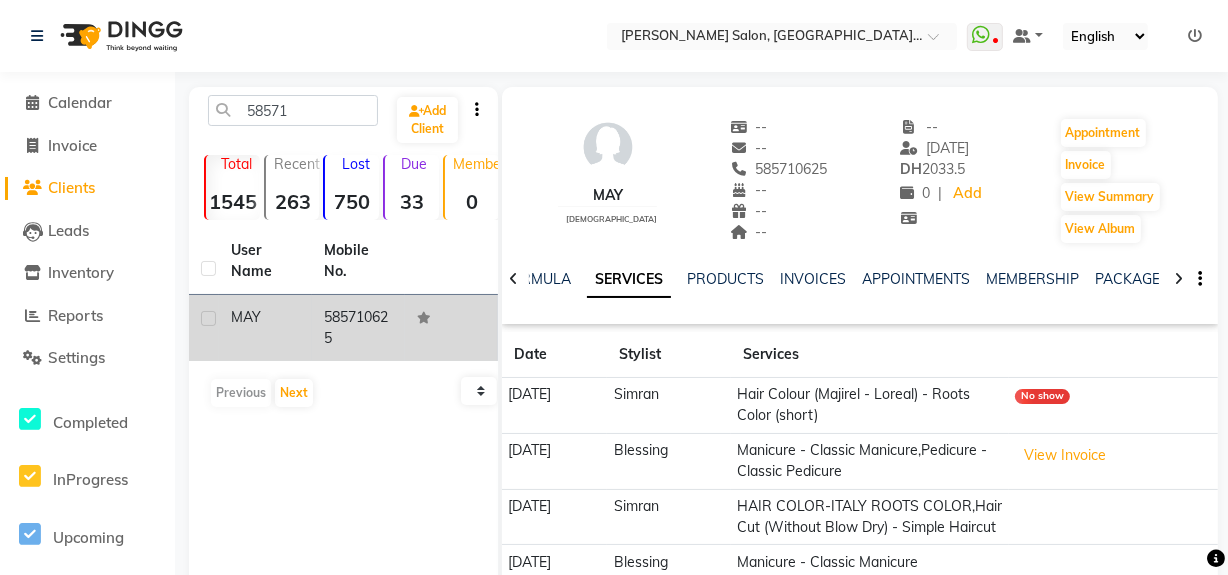 click 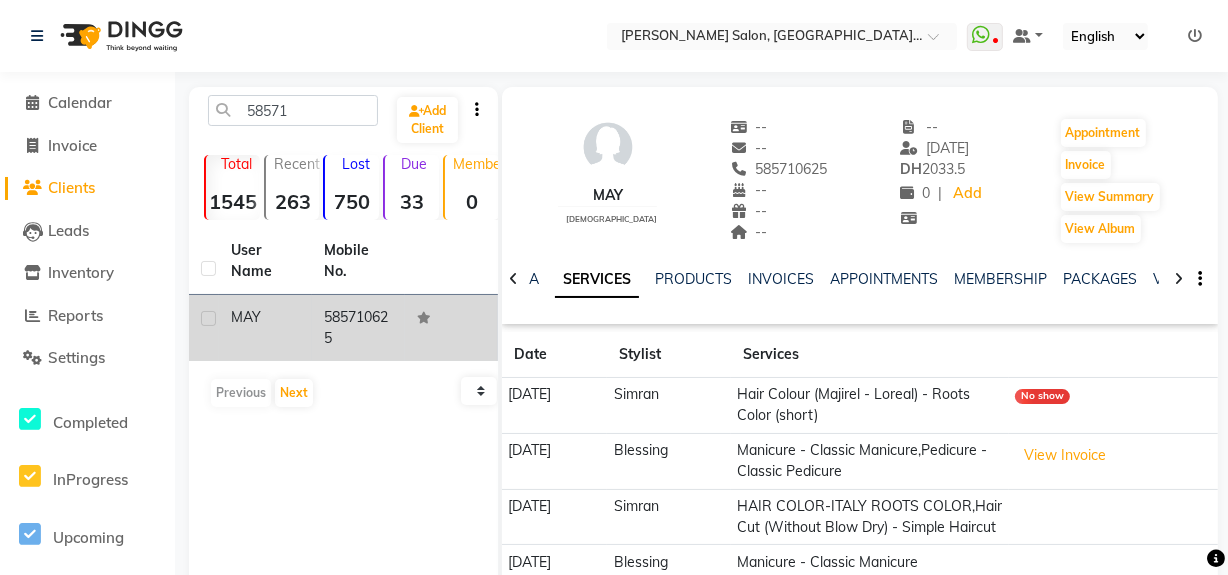 click 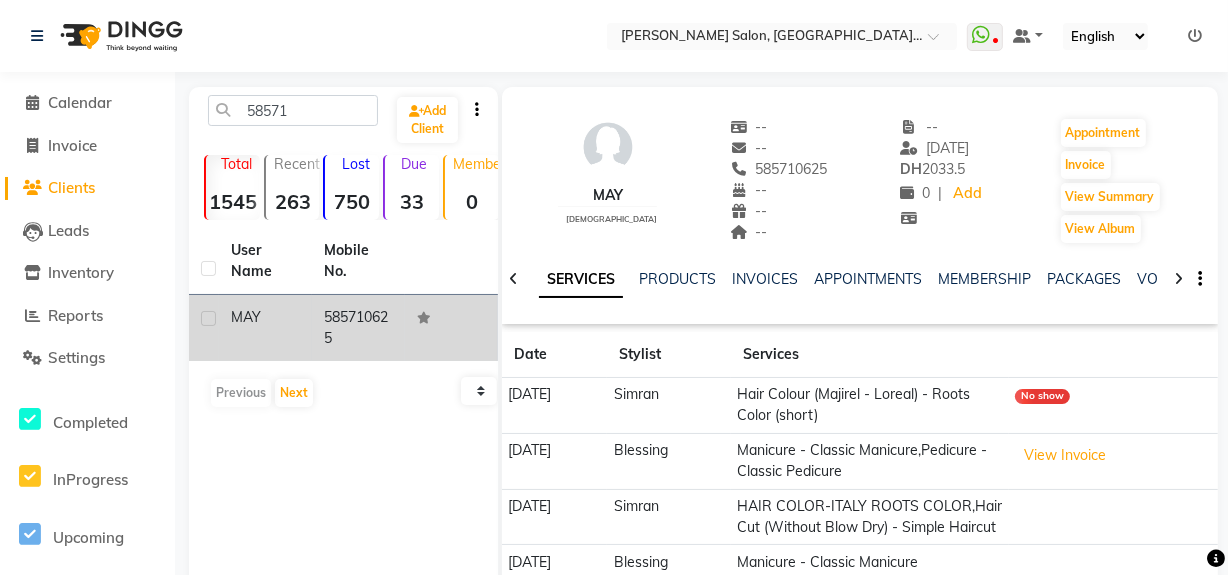 click 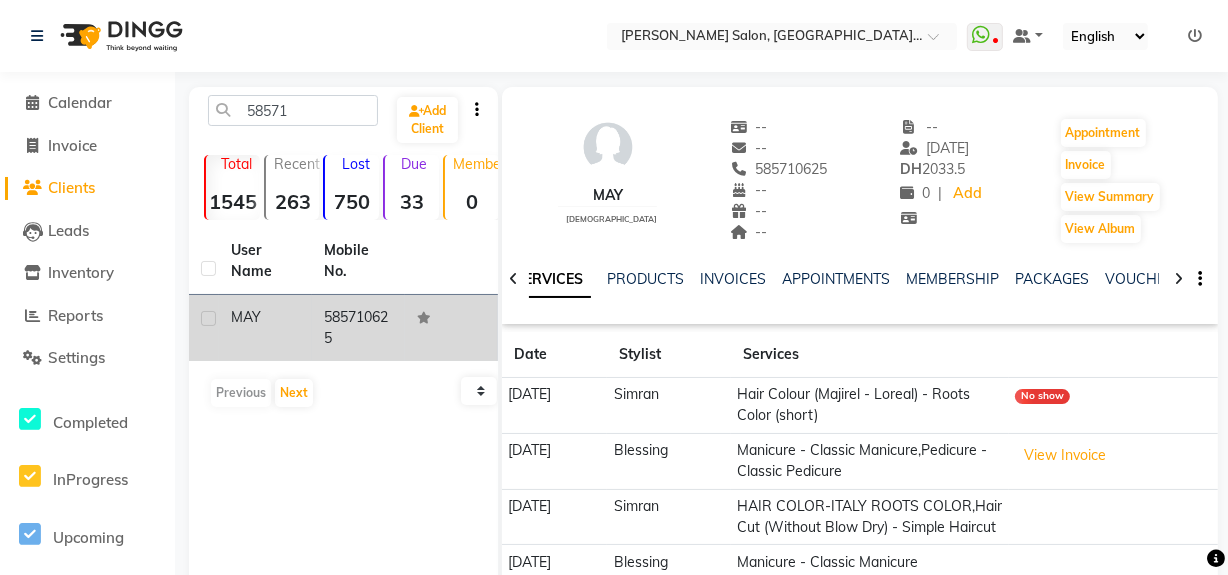 click 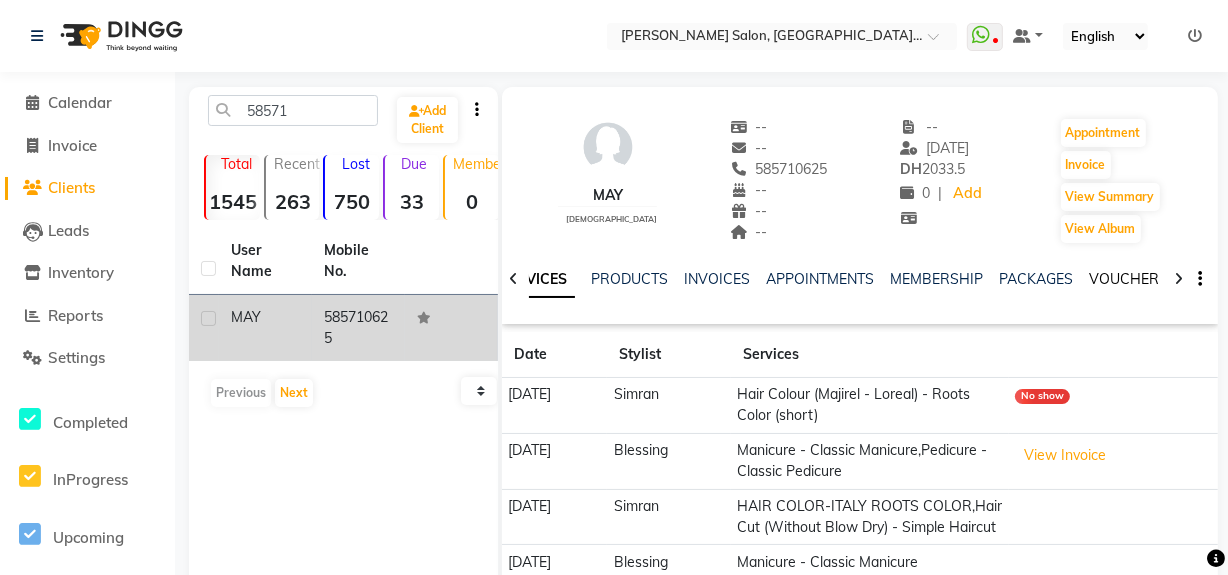 click on "VOUCHERS" 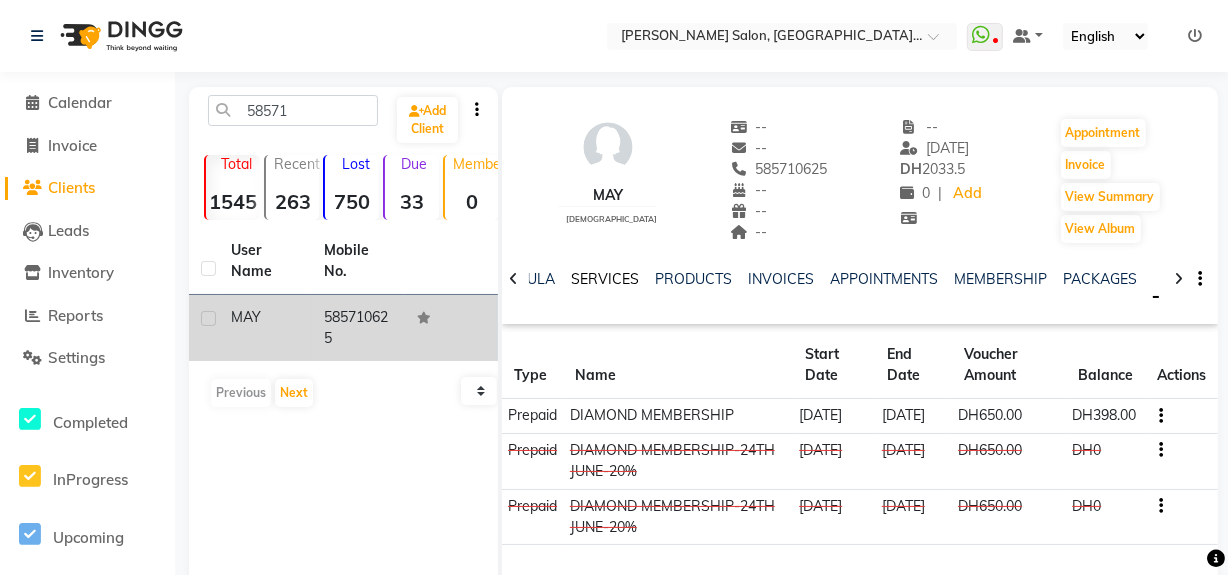 click on "SERVICES" 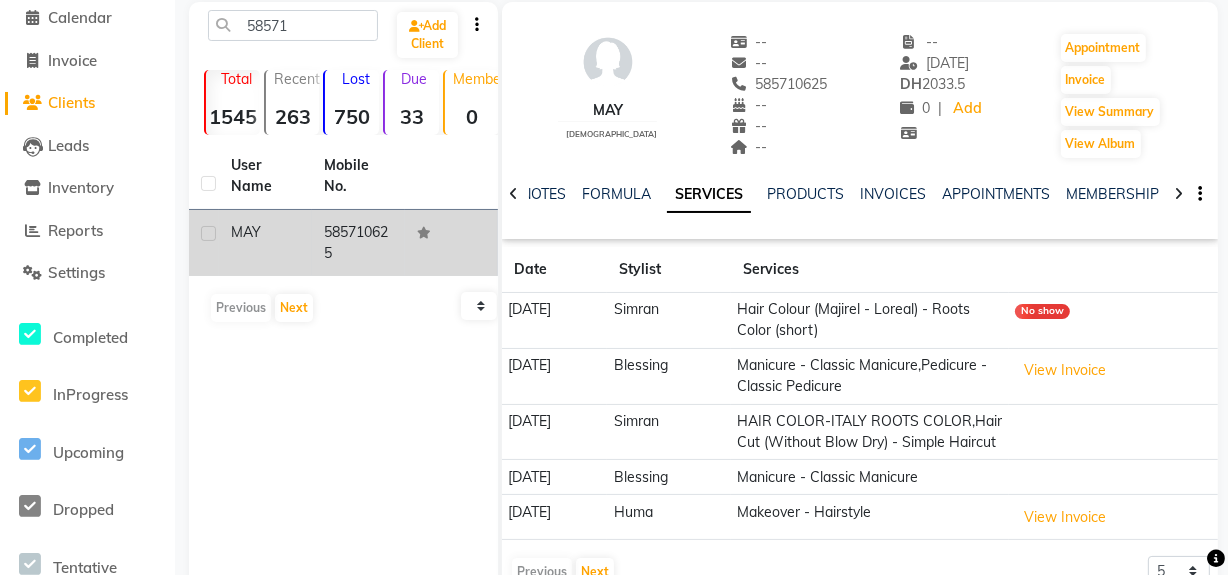 scroll, scrollTop: 0, scrollLeft: 0, axis: both 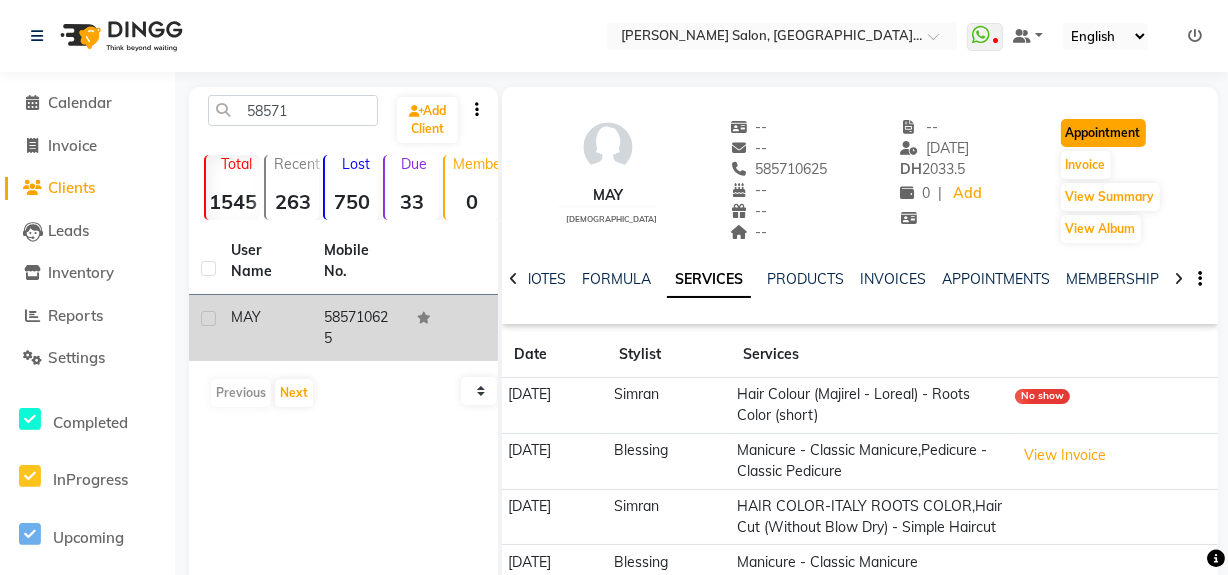 click on "Appointment" 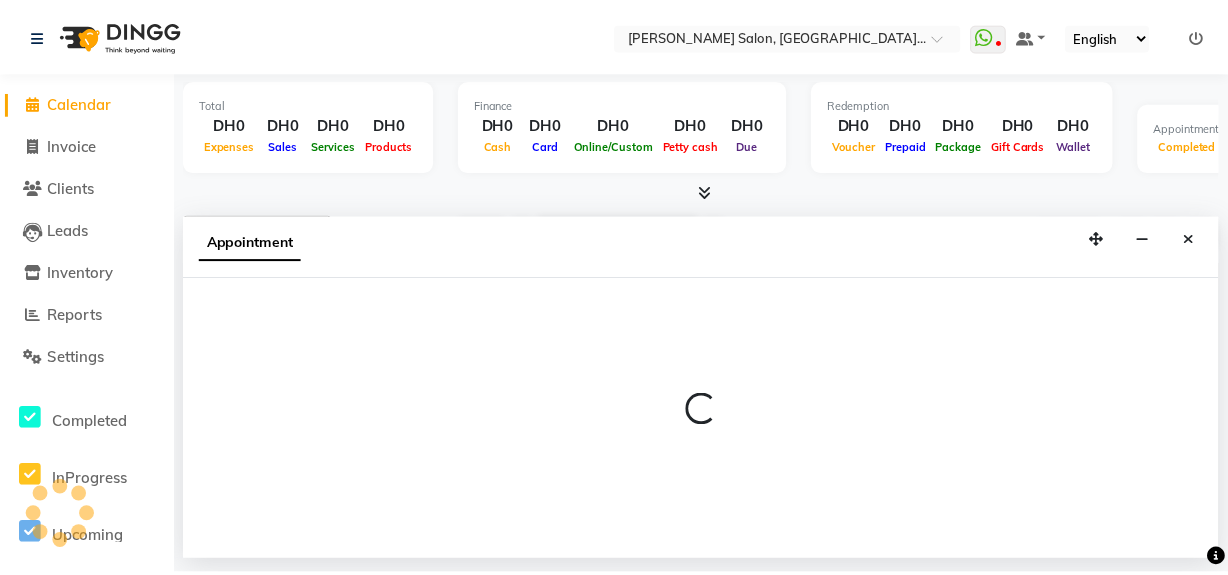 scroll, scrollTop: 330, scrollLeft: 0, axis: vertical 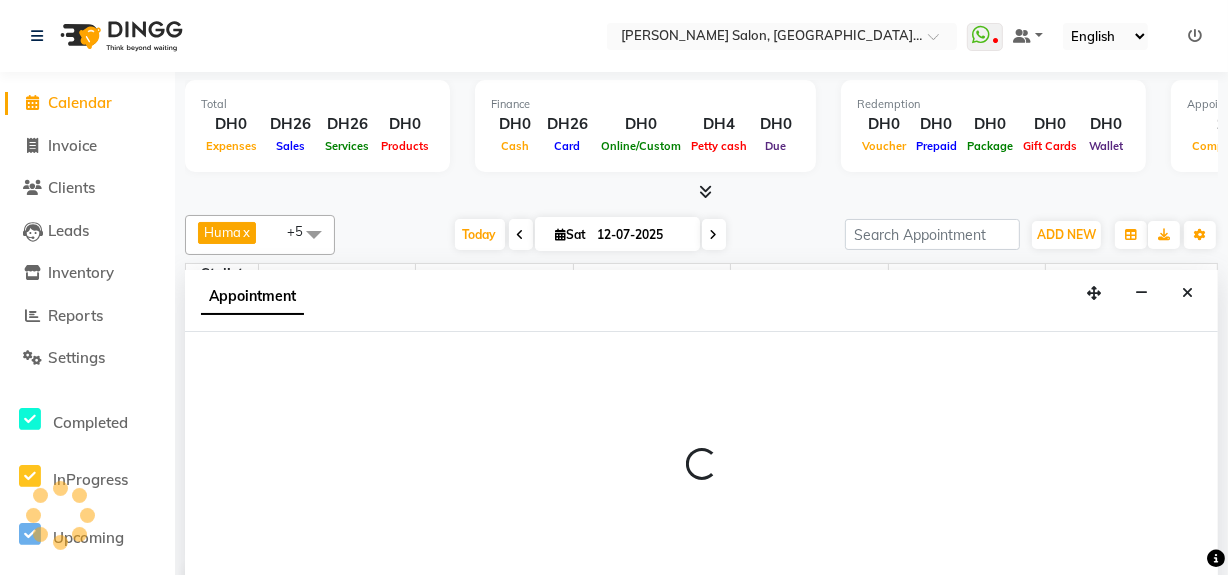select on "600" 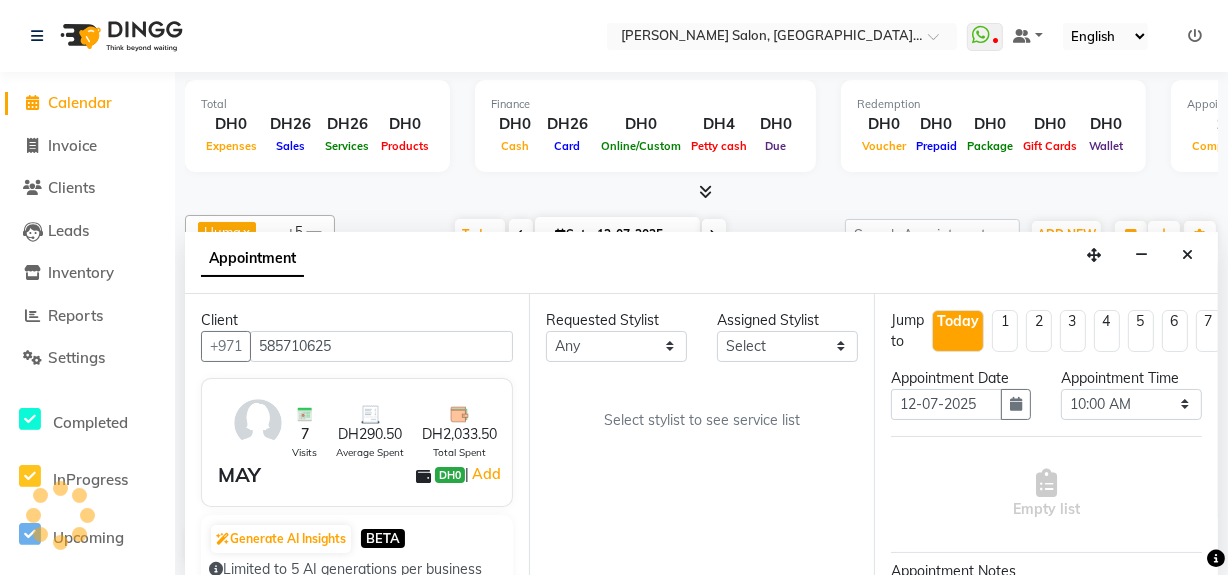 scroll, scrollTop: 0, scrollLeft: 0, axis: both 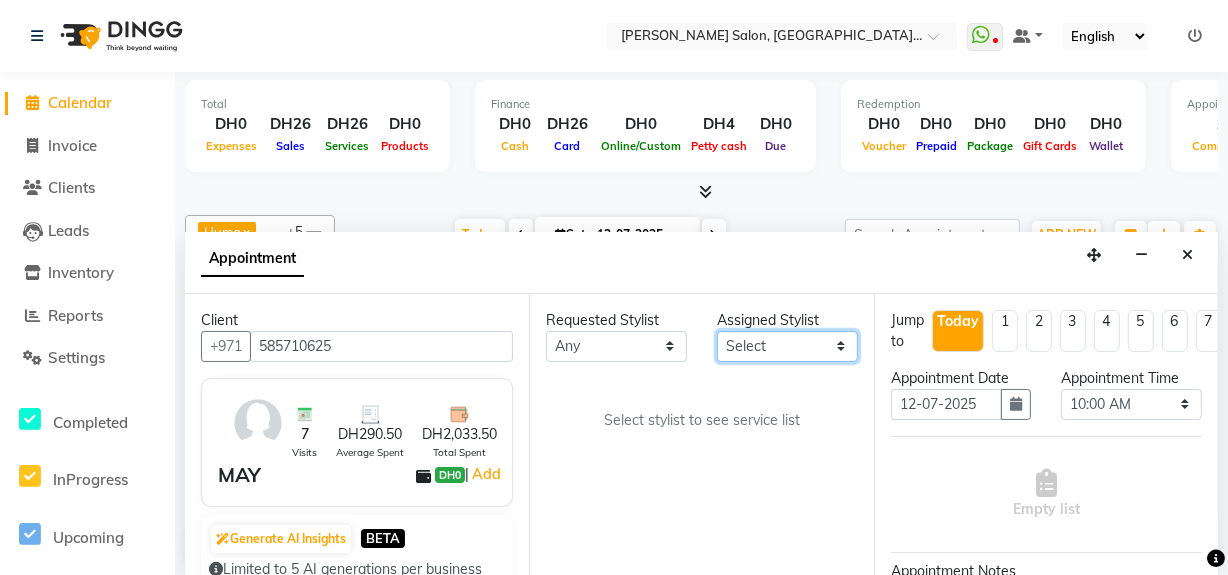 click on "Select Huma Leonita Management Reception-JADDAF [PERSON_NAME] [PERSON_NAME] trial [DEMOGRAPHIC_DATA]" at bounding box center (787, 346) 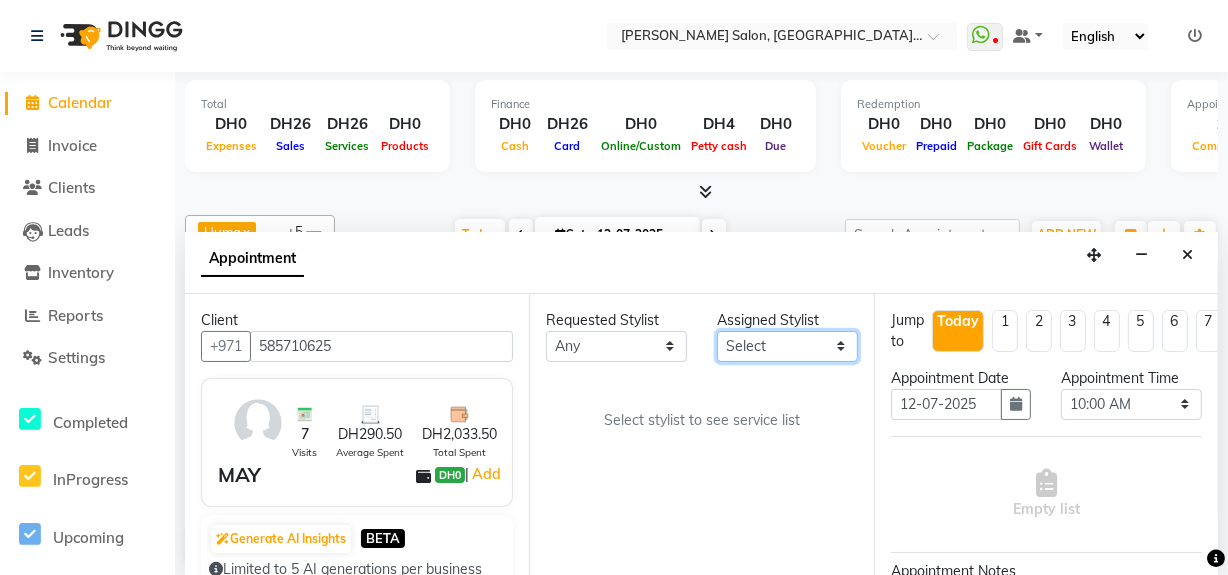 select on "68950" 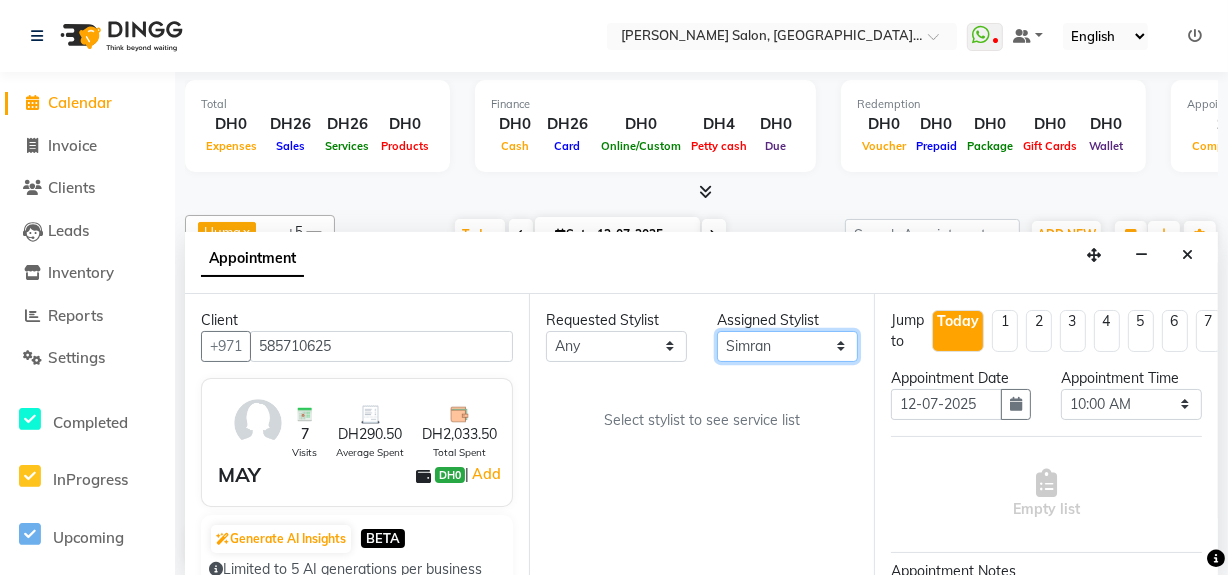 click on "Select Huma Leonita Management Reception-JADDAF [PERSON_NAME] [PERSON_NAME] trial [DEMOGRAPHIC_DATA]" at bounding box center (787, 346) 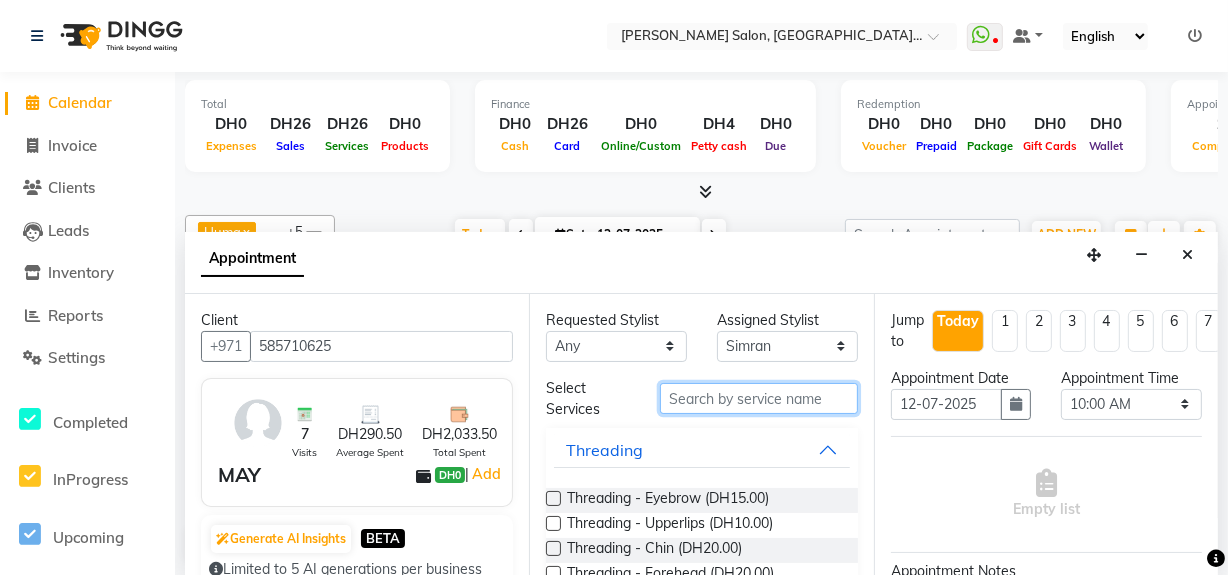 click at bounding box center [759, 398] 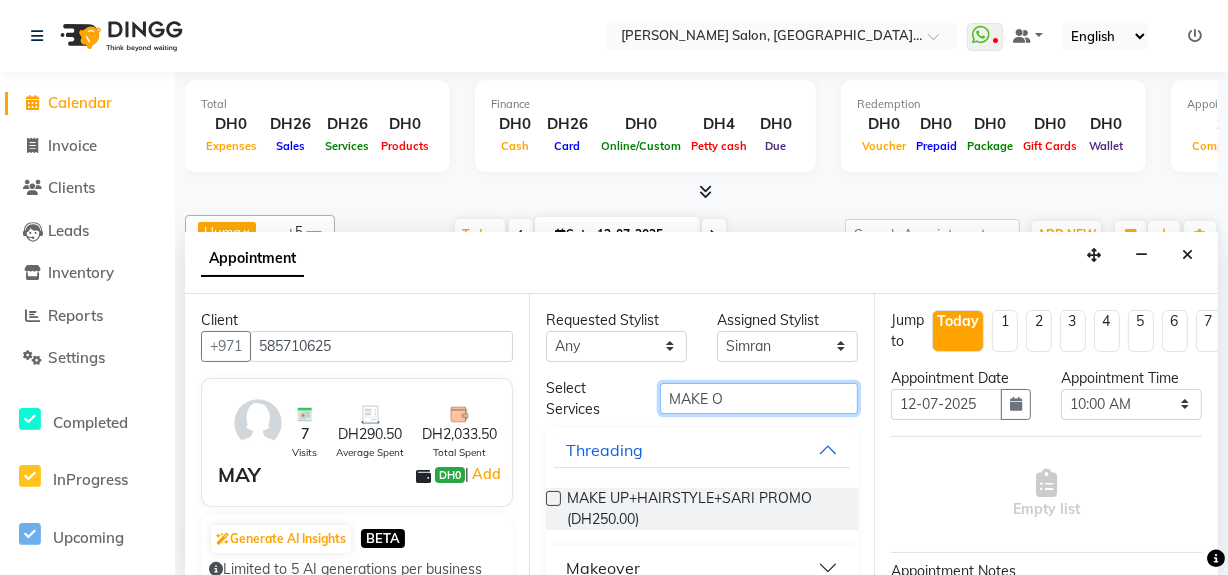 scroll, scrollTop: 0, scrollLeft: 0, axis: both 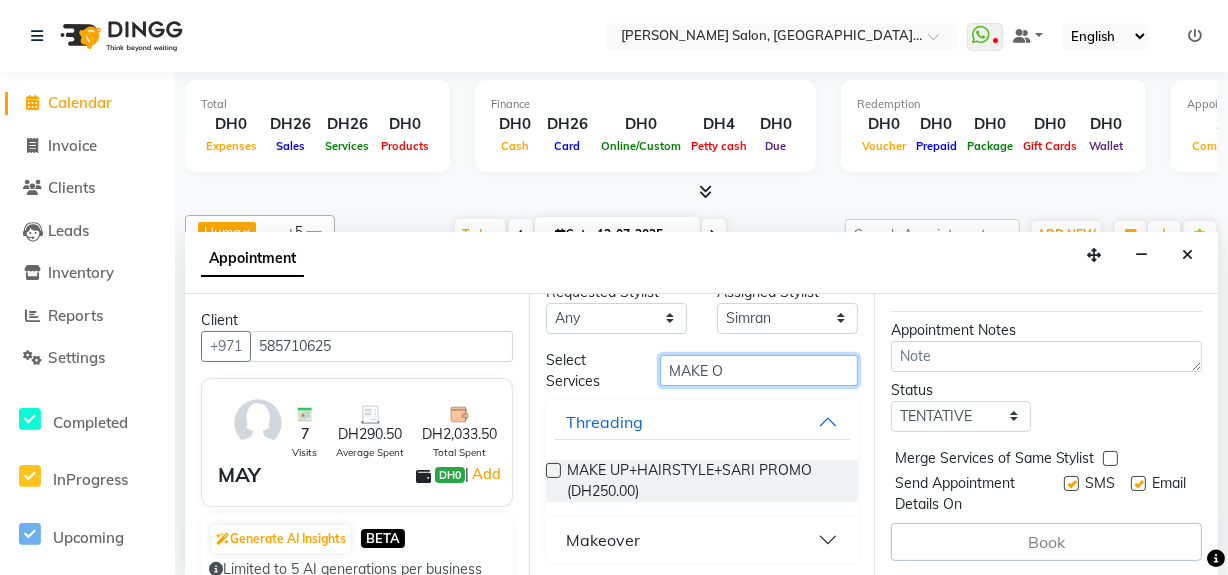 type on "MAKE O" 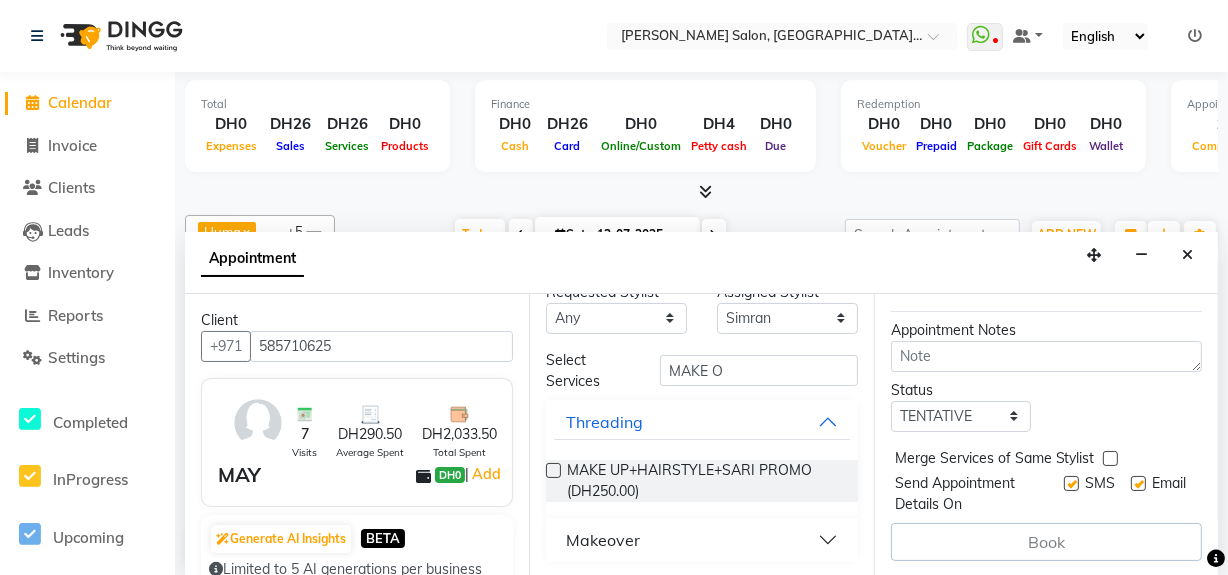 drag, startPoint x: 624, startPoint y: 537, endPoint x: 690, endPoint y: 504, distance: 73.790245 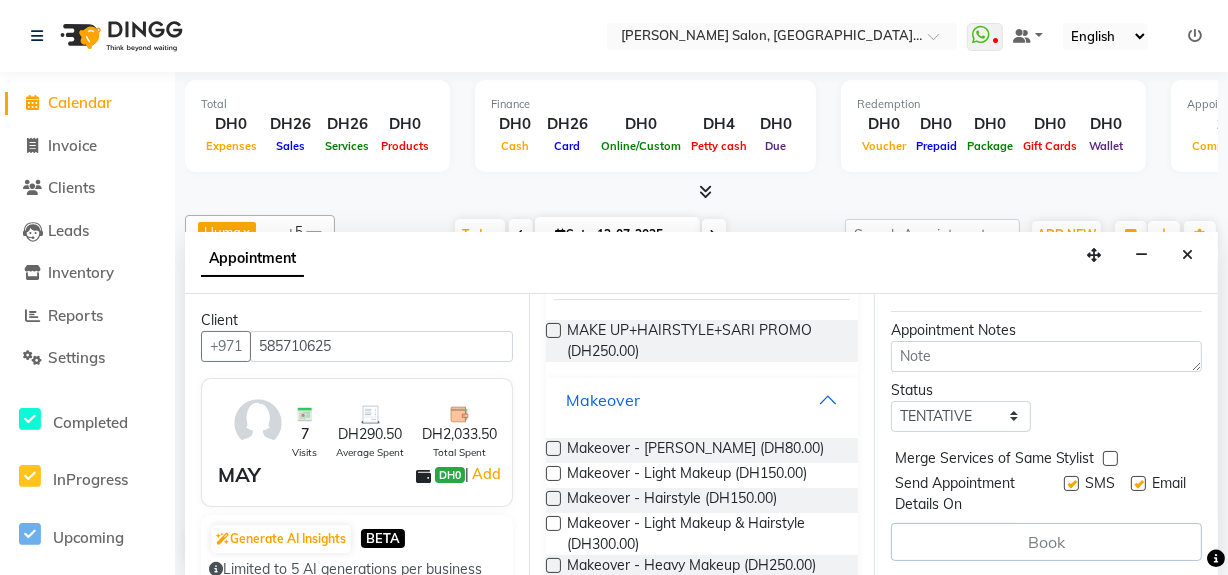 scroll, scrollTop: 173, scrollLeft: 0, axis: vertical 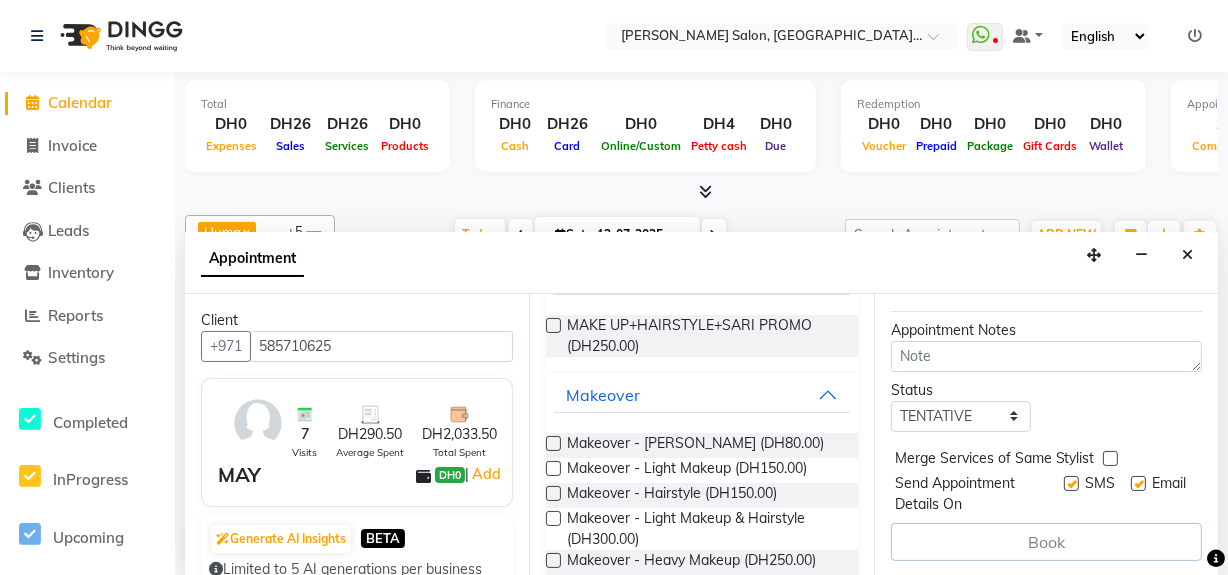 click at bounding box center (553, 518) 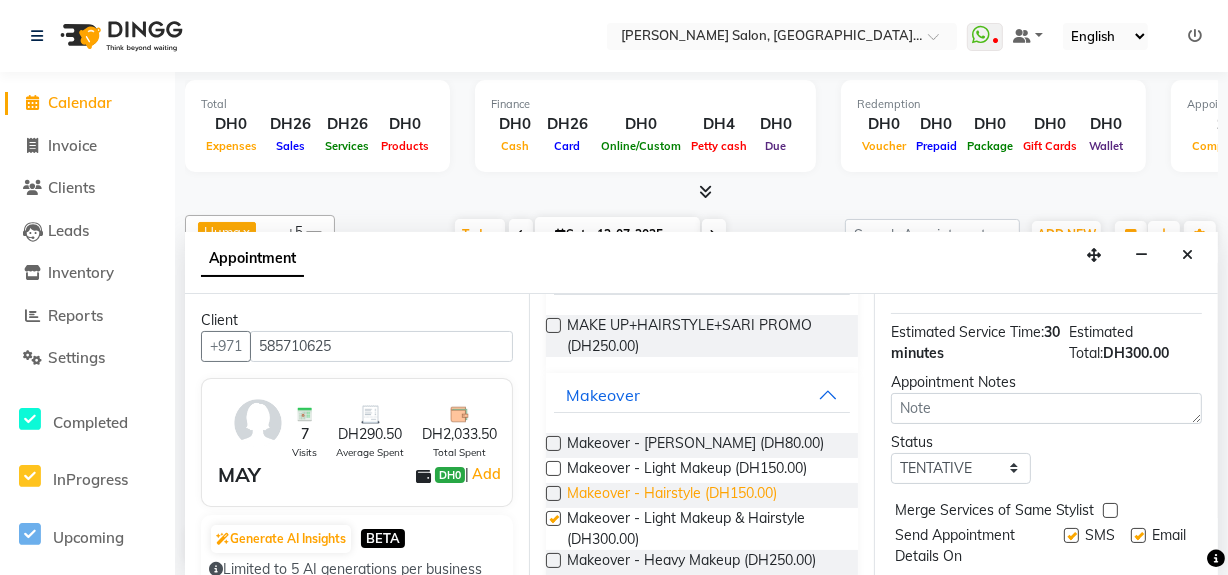 checkbox on "false" 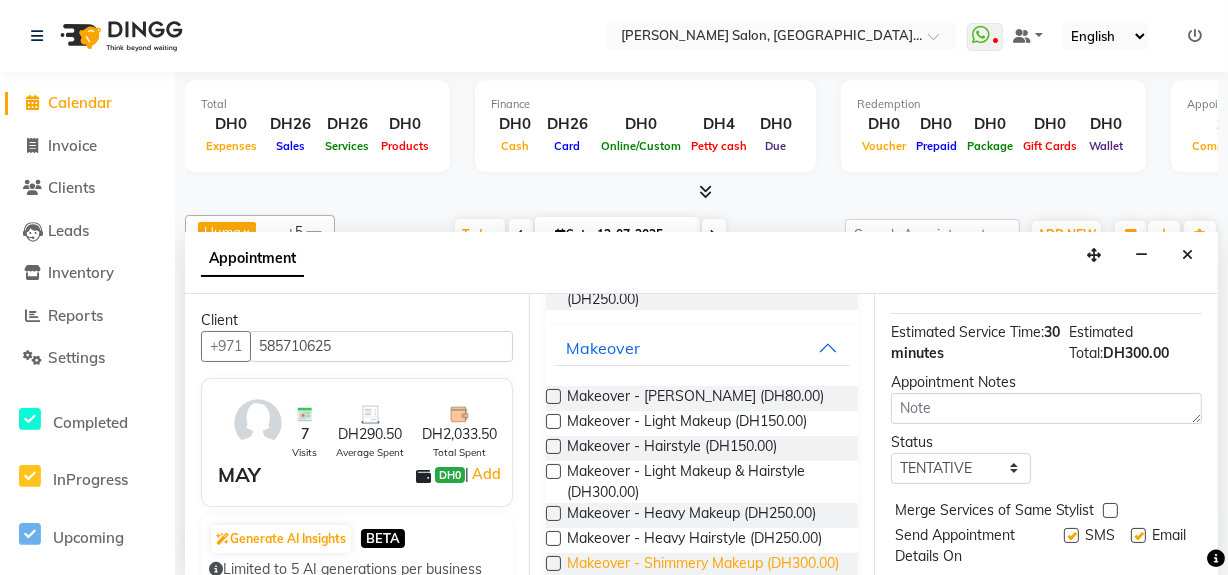 scroll, scrollTop: 264, scrollLeft: 0, axis: vertical 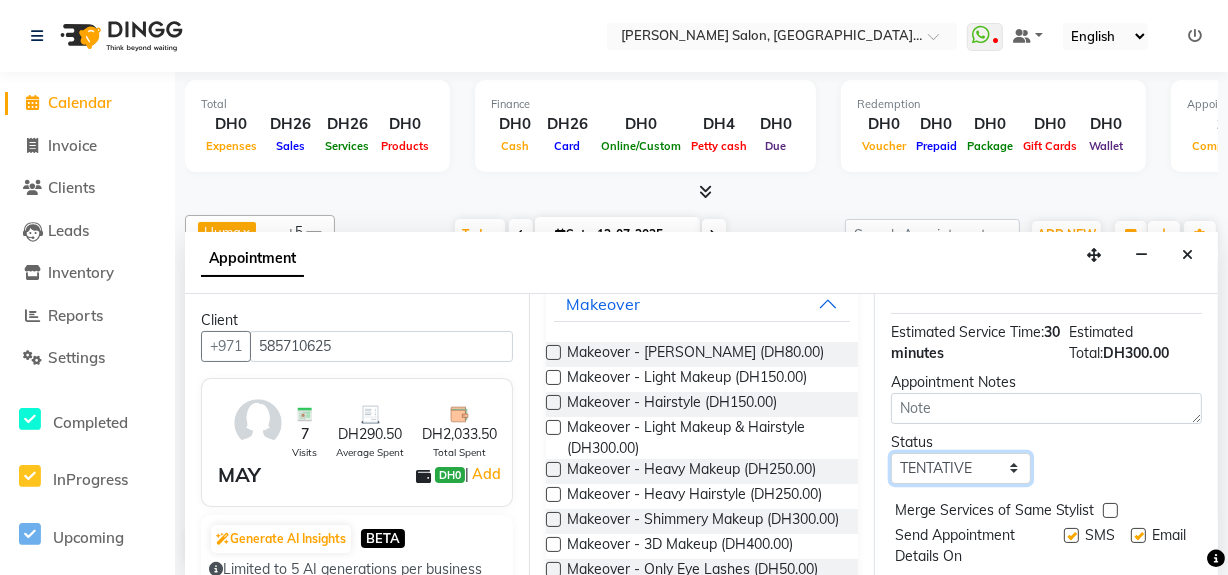 click on "Select TENTATIVE CONFIRM CHECK-IN UPCOMING" at bounding box center [961, 468] 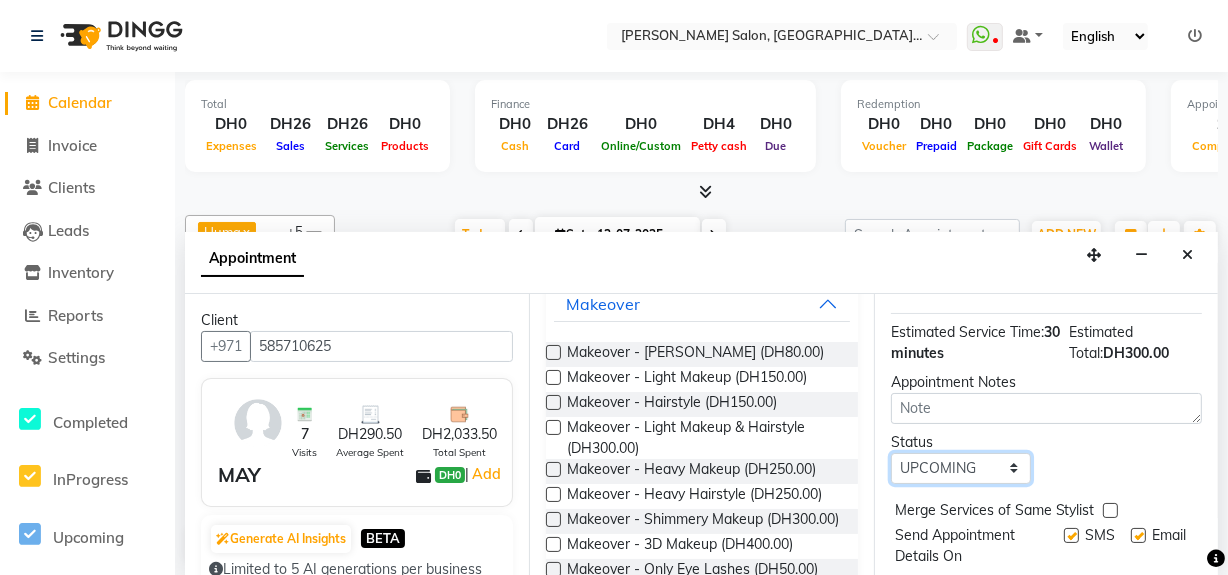 click on "Select TENTATIVE CONFIRM CHECK-IN UPCOMING" at bounding box center [961, 468] 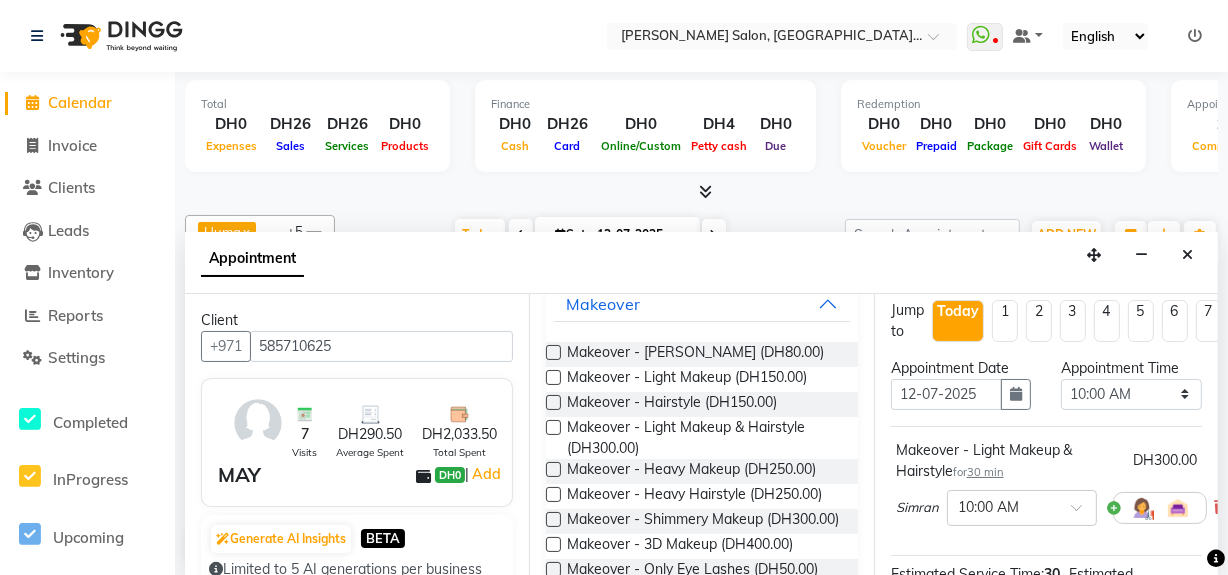 scroll, scrollTop: 0, scrollLeft: 0, axis: both 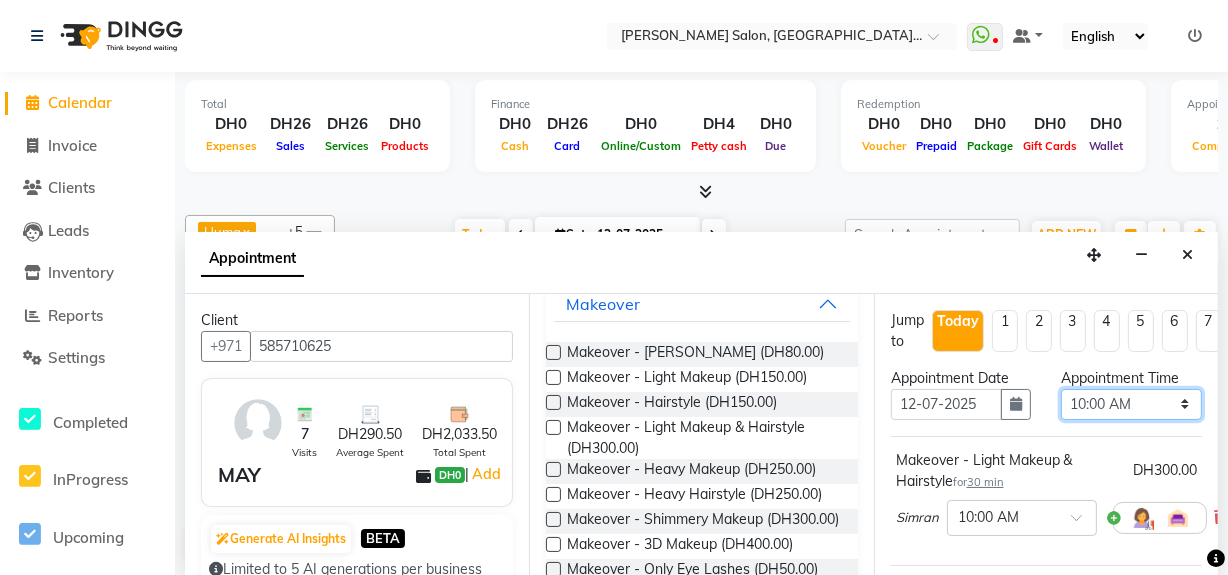 click on "Select 10:00 AM 10:15 AM 10:30 AM 10:45 AM 11:00 AM 11:15 AM 11:30 AM 11:45 AM 12:00 PM 12:15 PM 12:30 PM 12:45 PM 01:00 PM 01:15 PM 01:30 PM 01:45 PM 02:00 PM 02:15 PM 02:30 PM 02:45 PM 03:00 PM 03:15 PM 03:30 PM 03:45 PM 04:00 PM 04:15 PM 04:30 PM 04:45 PM 05:00 PM 05:15 PM 05:30 PM 05:45 PM 06:00 PM 06:15 PM 06:30 PM 06:45 PM 07:00 PM 07:15 PM 07:30 PM 07:45 PM 08:00 PM 08:15 PM 08:30 PM 08:45 PM 09:00 PM 09:15 PM 09:30 PM 09:45 PM 10:00 PM" at bounding box center [1131, 404] 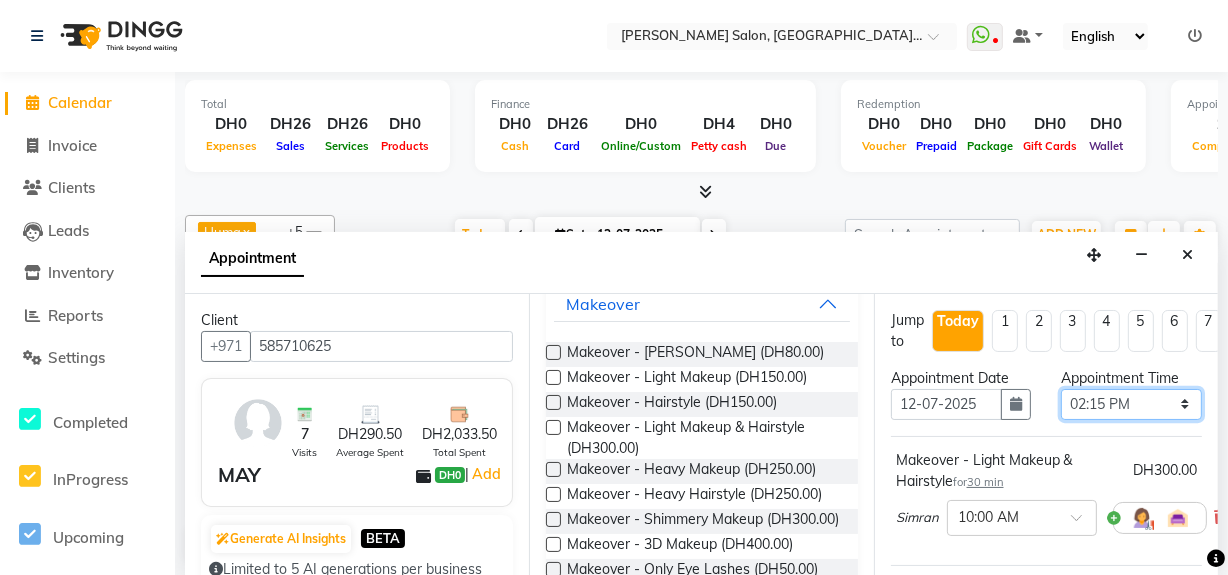 click on "Select 10:00 AM 10:15 AM 10:30 AM 10:45 AM 11:00 AM 11:15 AM 11:30 AM 11:45 AM 12:00 PM 12:15 PM 12:30 PM 12:45 PM 01:00 PM 01:15 PM 01:30 PM 01:45 PM 02:00 PM 02:15 PM 02:30 PM 02:45 PM 03:00 PM 03:15 PM 03:30 PM 03:45 PM 04:00 PM 04:15 PM 04:30 PM 04:45 PM 05:00 PM 05:15 PM 05:30 PM 05:45 PM 06:00 PM 06:15 PM 06:30 PM 06:45 PM 07:00 PM 07:15 PM 07:30 PM 07:45 PM 08:00 PM 08:15 PM 08:30 PM 08:45 PM 09:00 PM 09:15 PM 09:30 PM 09:45 PM 10:00 PM" at bounding box center (1131, 404) 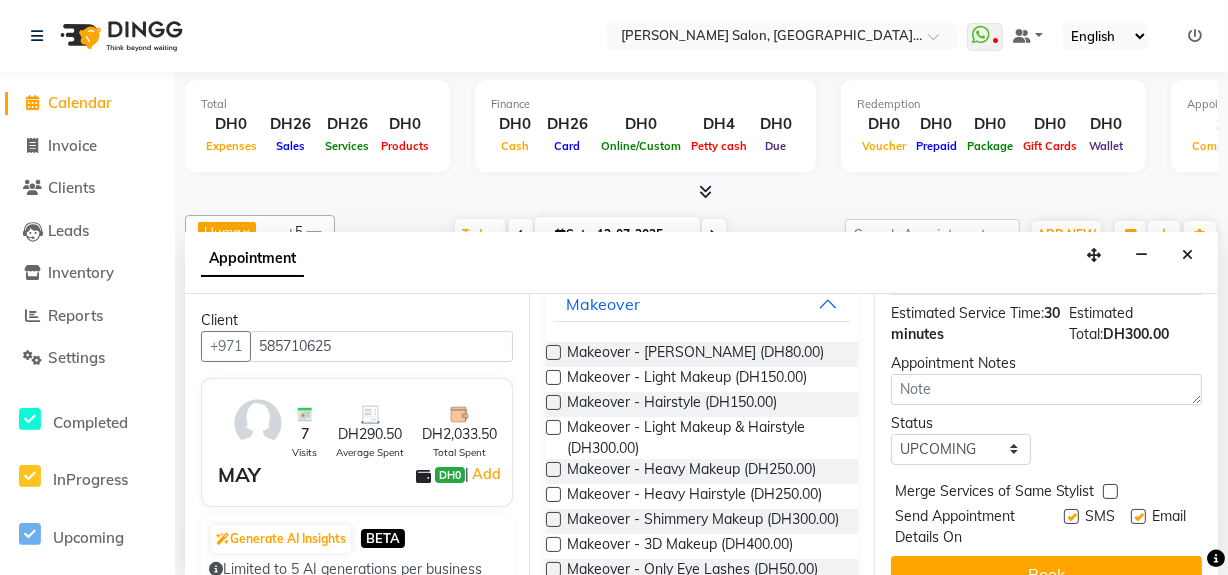 scroll, scrollTop: 272, scrollLeft: 0, axis: vertical 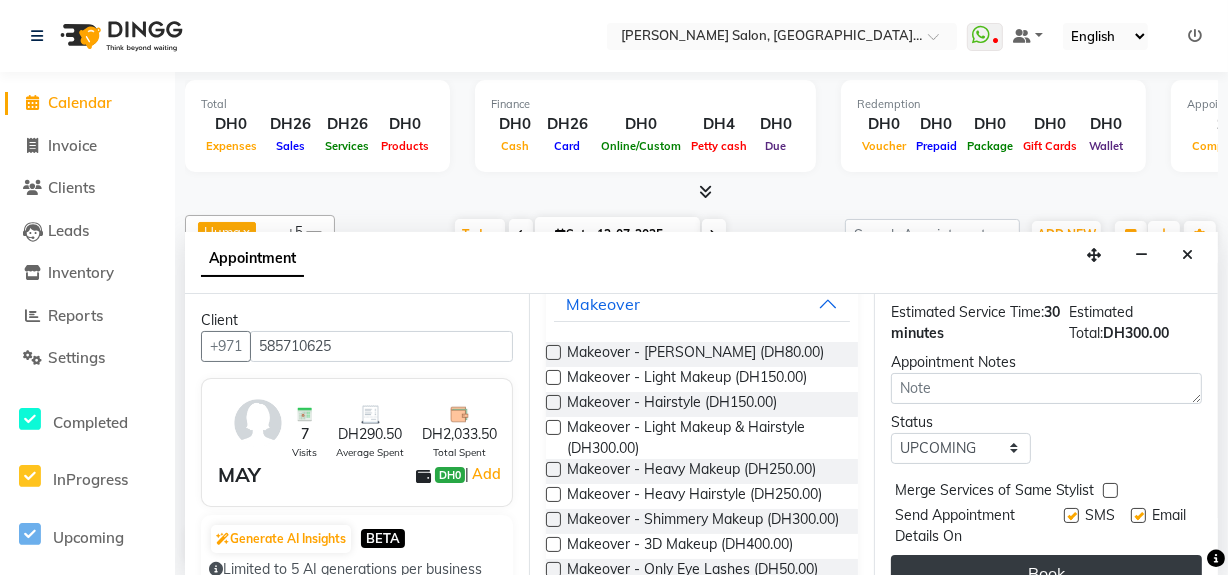 click on "Book" at bounding box center [1046, 573] 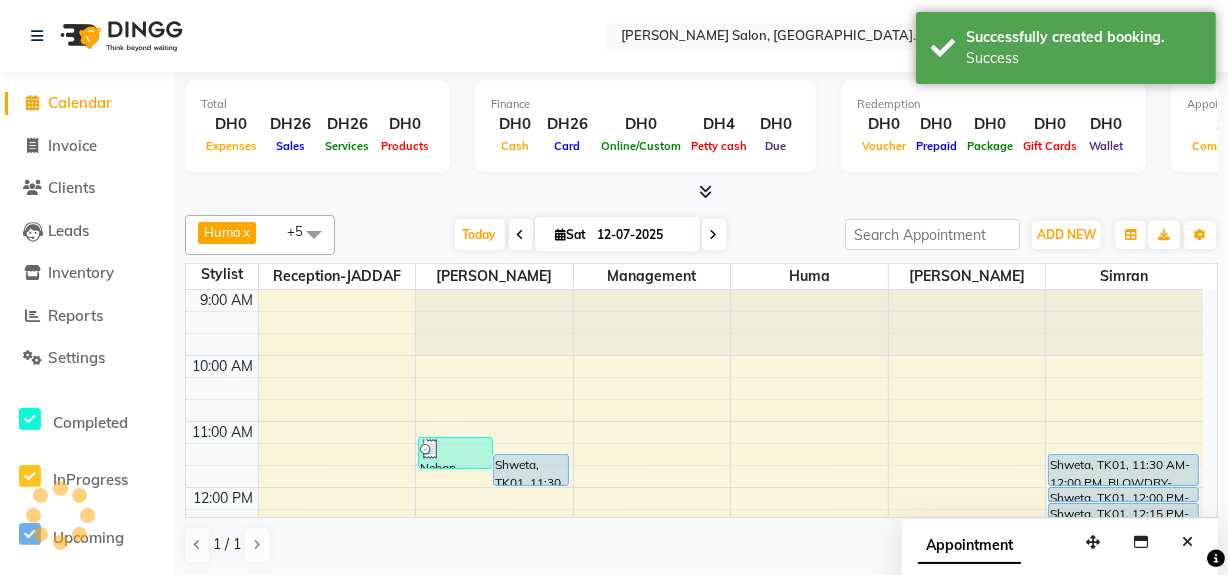 scroll, scrollTop: 0, scrollLeft: 0, axis: both 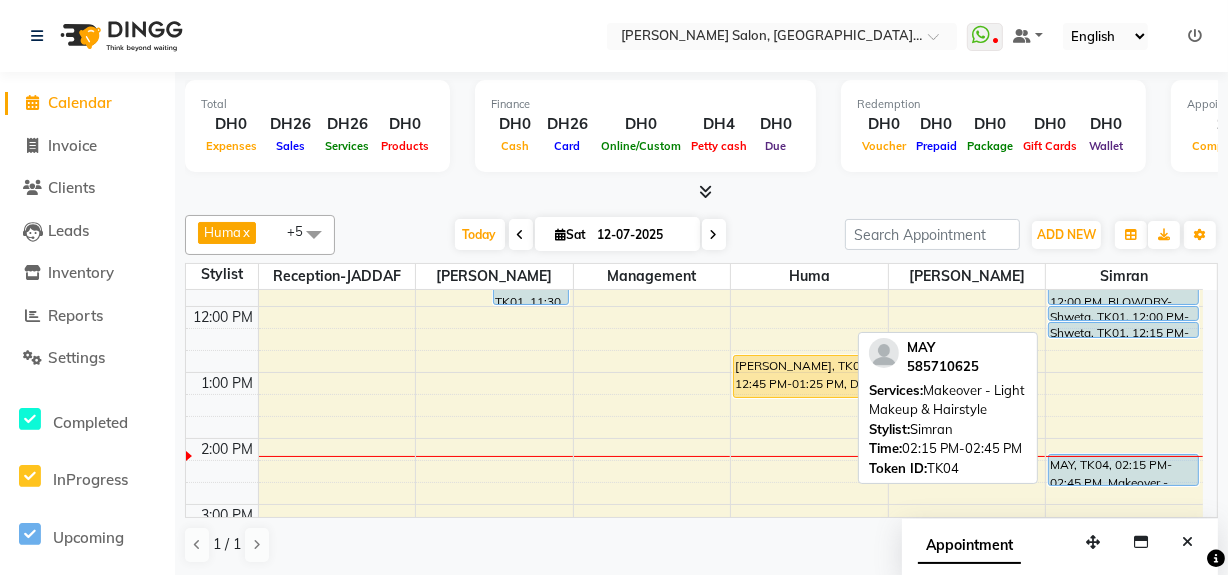 click on "MAY, TK04, 02:15 PM-02:45 PM, Makeover - Light Makeup & Hairstyle" at bounding box center [1123, 470] 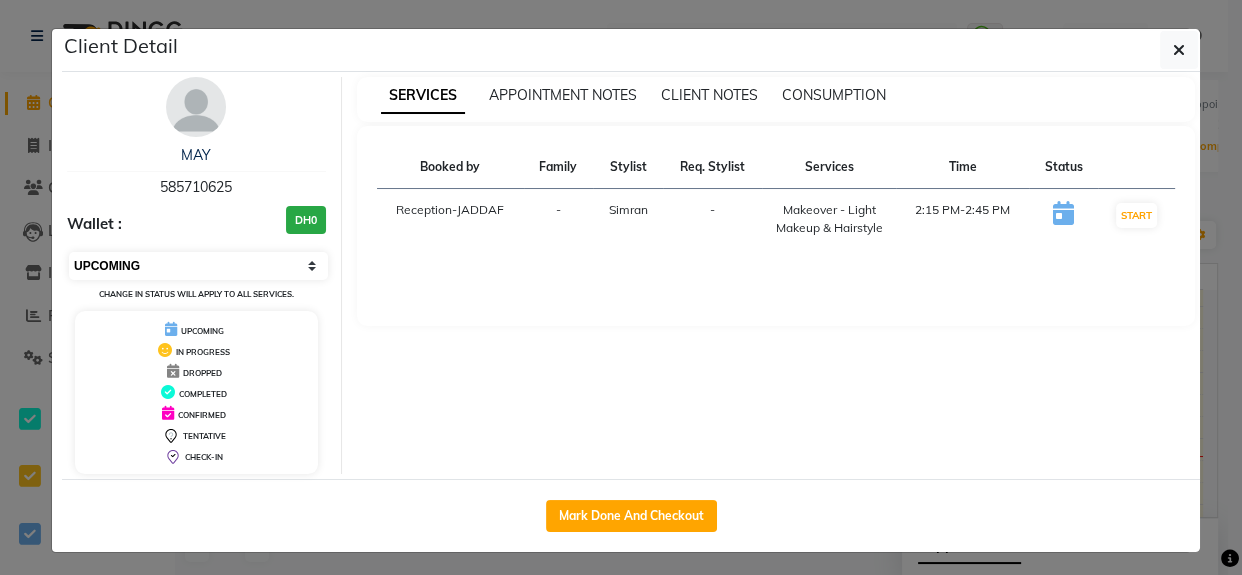 click on "Select IN SERVICE CONFIRMED TENTATIVE CHECK IN MARK DONE DROPPED UPCOMING" at bounding box center [198, 266] 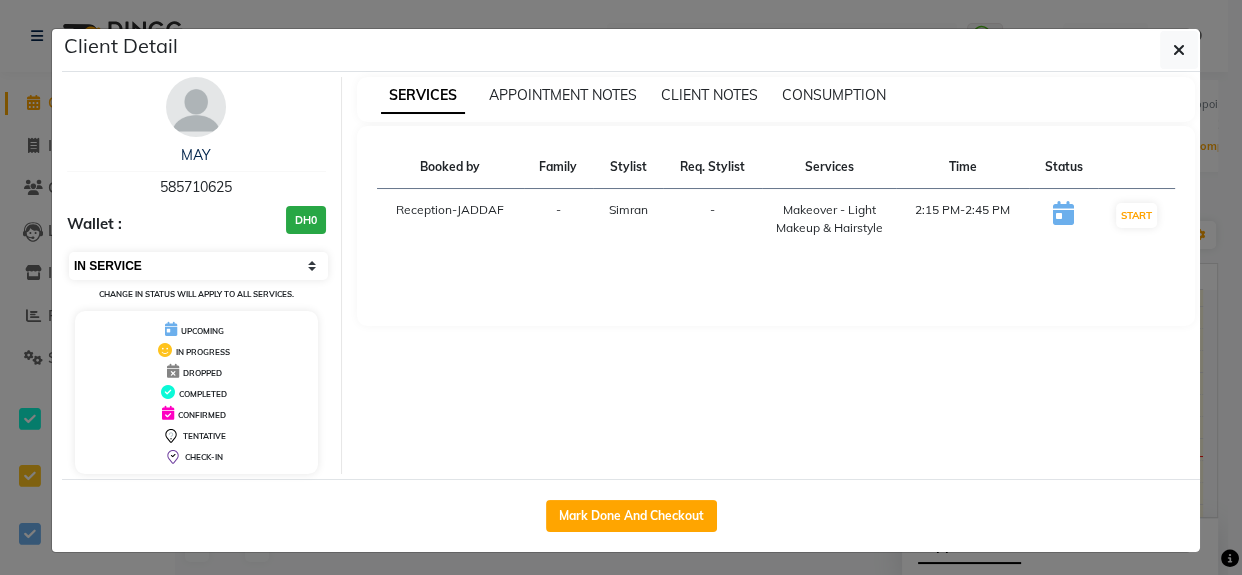 click on "Select IN SERVICE CONFIRMED TENTATIVE CHECK IN MARK DONE DROPPED UPCOMING" at bounding box center [198, 266] 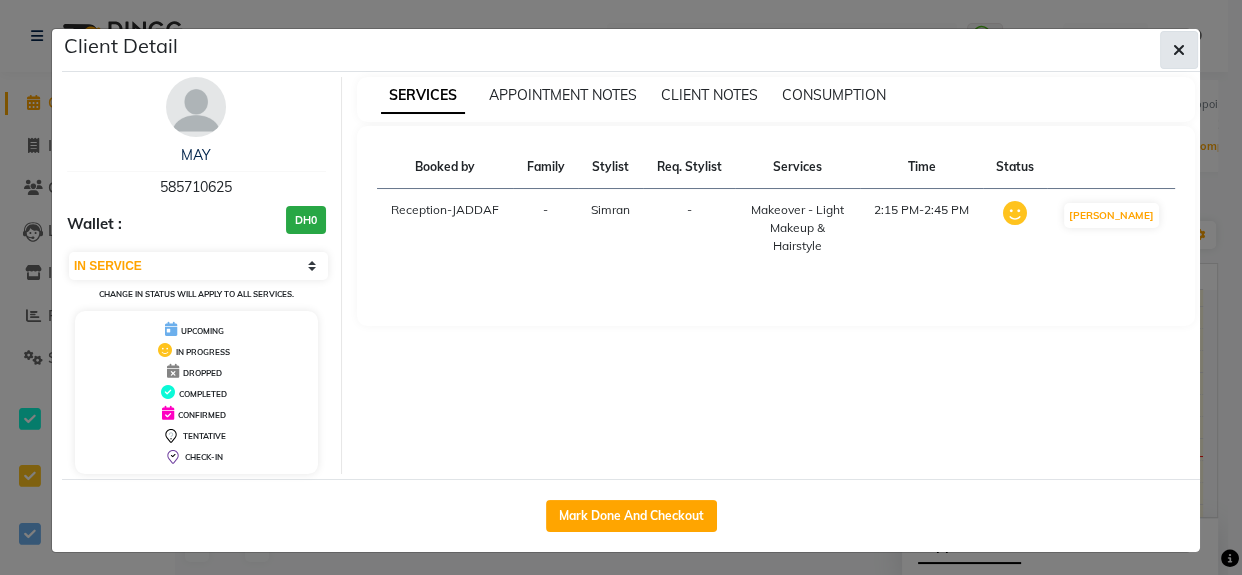 click 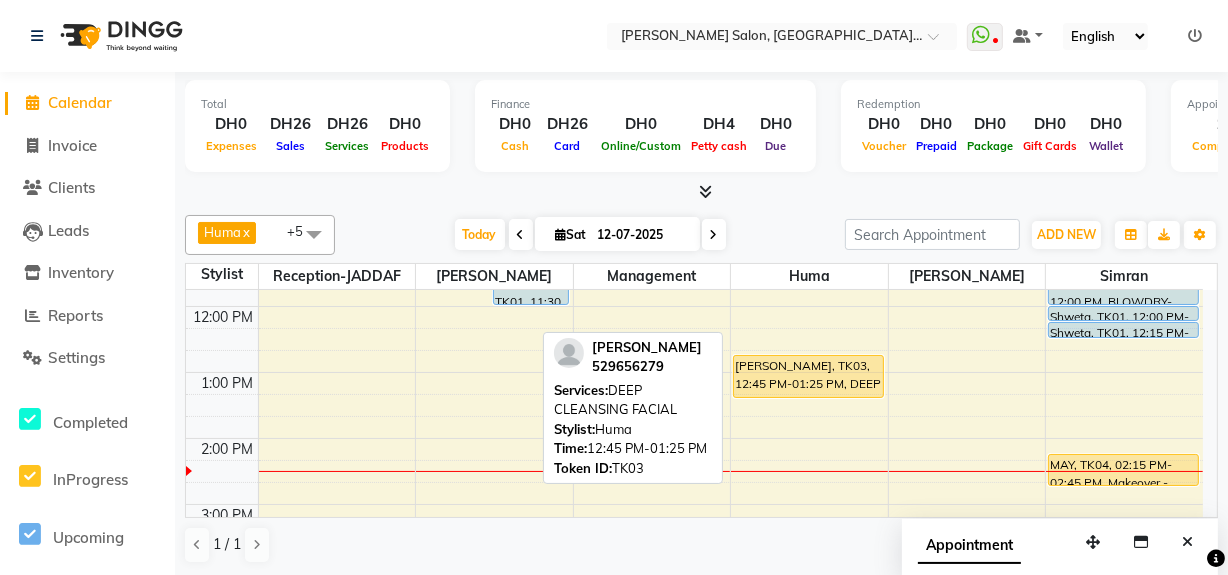 click on "[PERSON_NAME], TK03, 12:45 PM-01:25 PM, DEEP CLEANSING FACIAL" at bounding box center [808, 376] 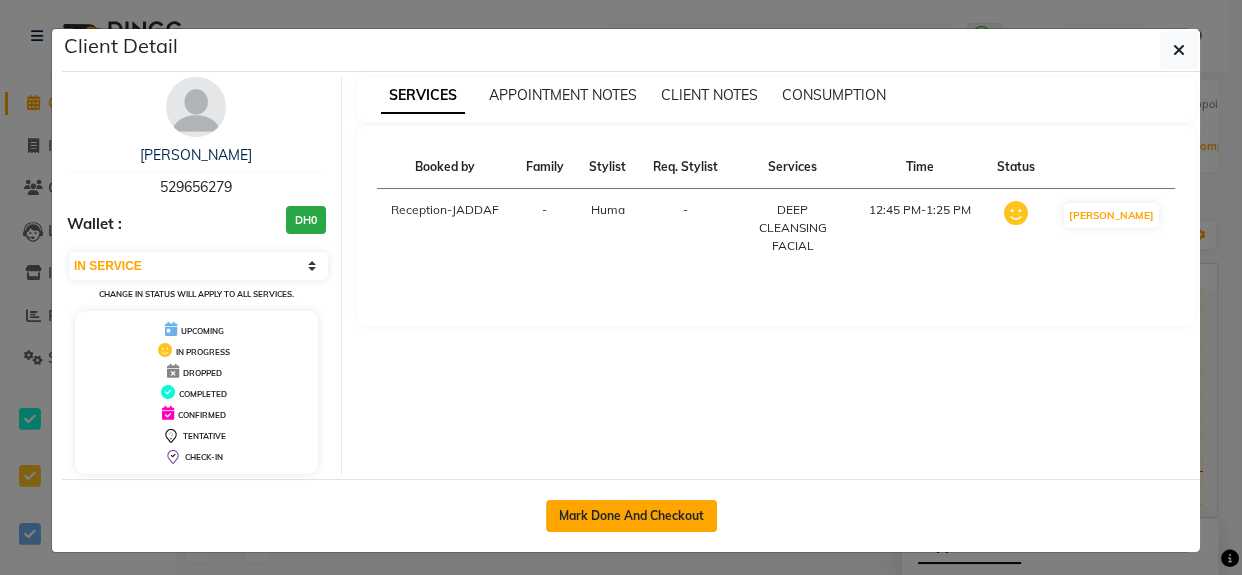 click on "Mark Done And Checkout" 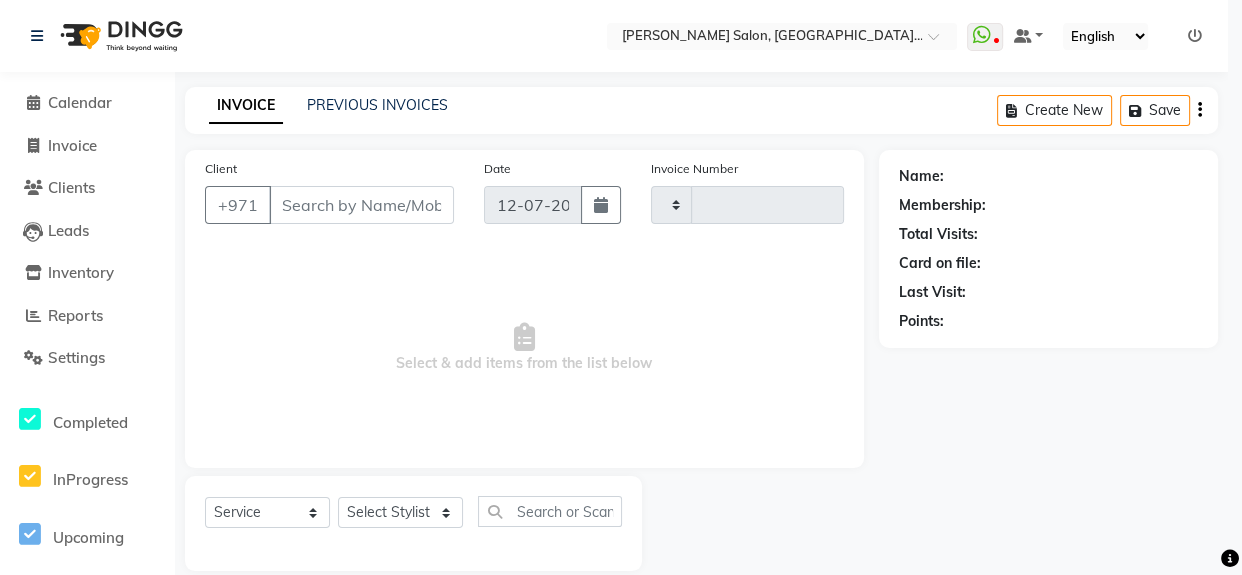 type on "0886" 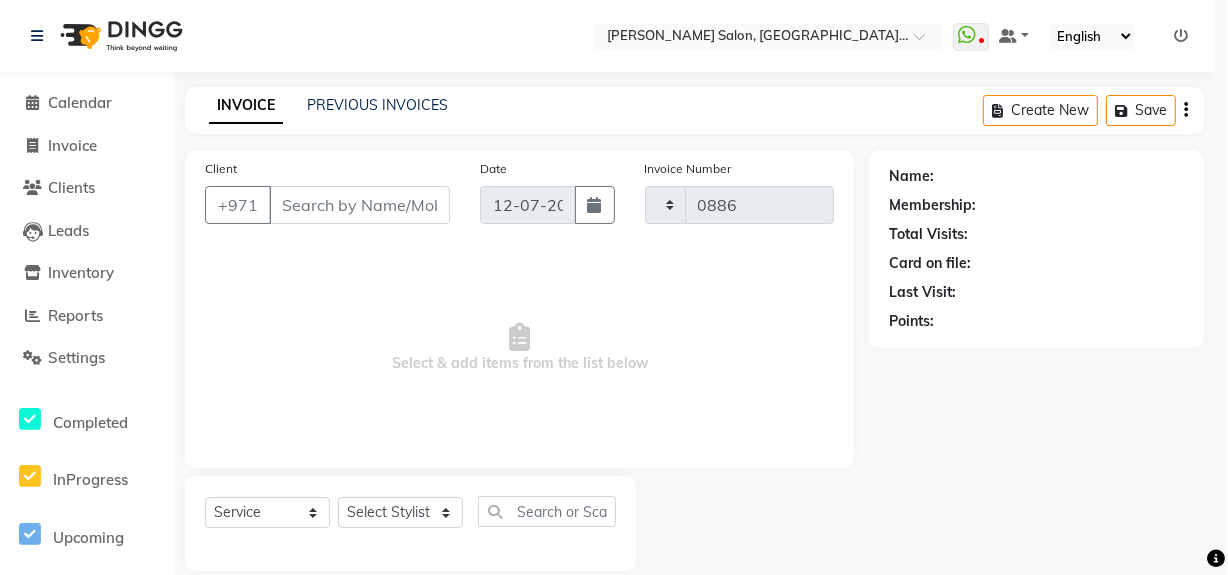 select on "4069" 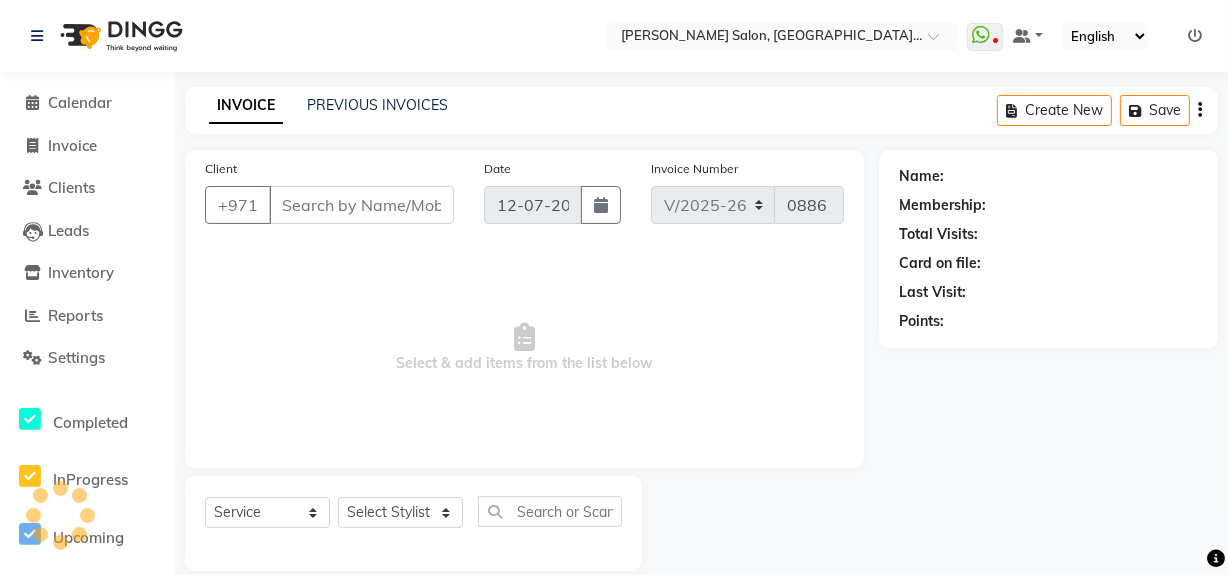 type on "529656279" 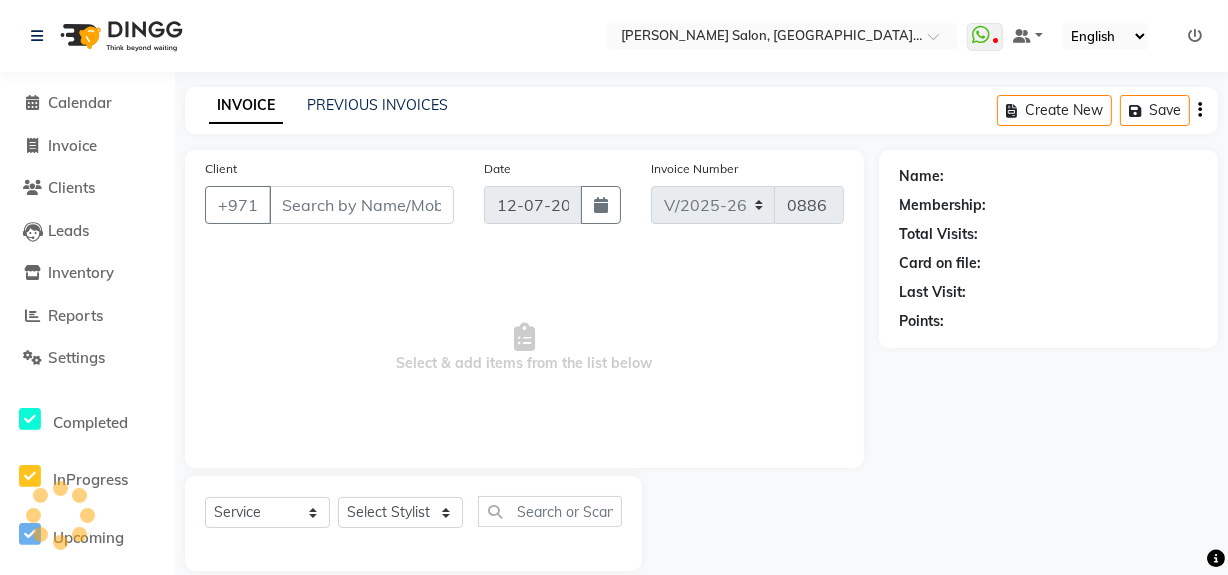 select on "62704" 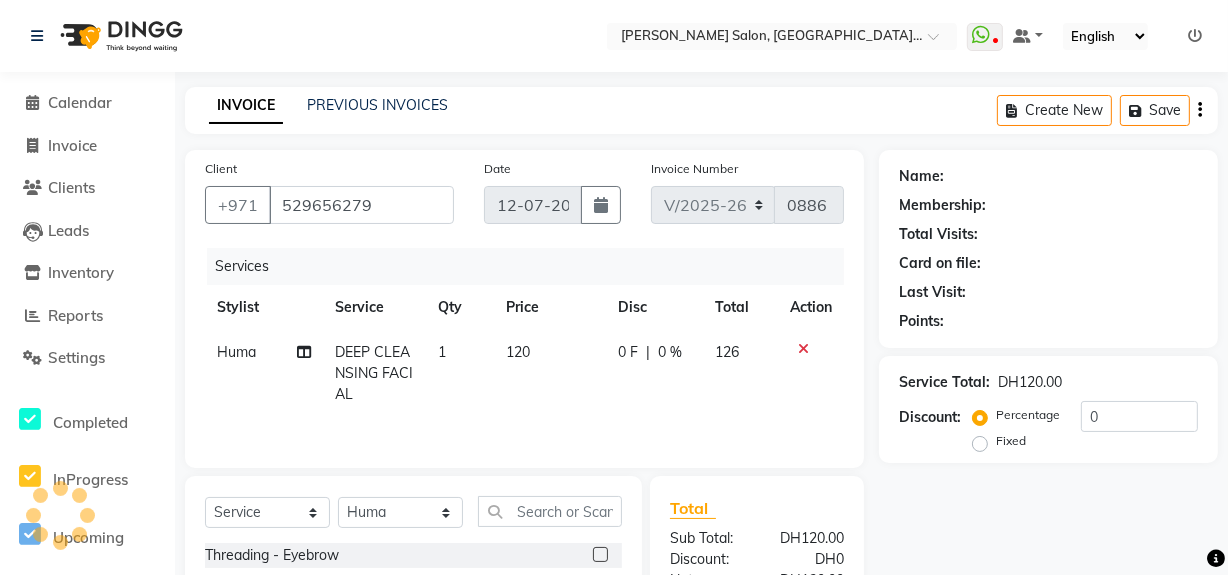 select on "1: Object" 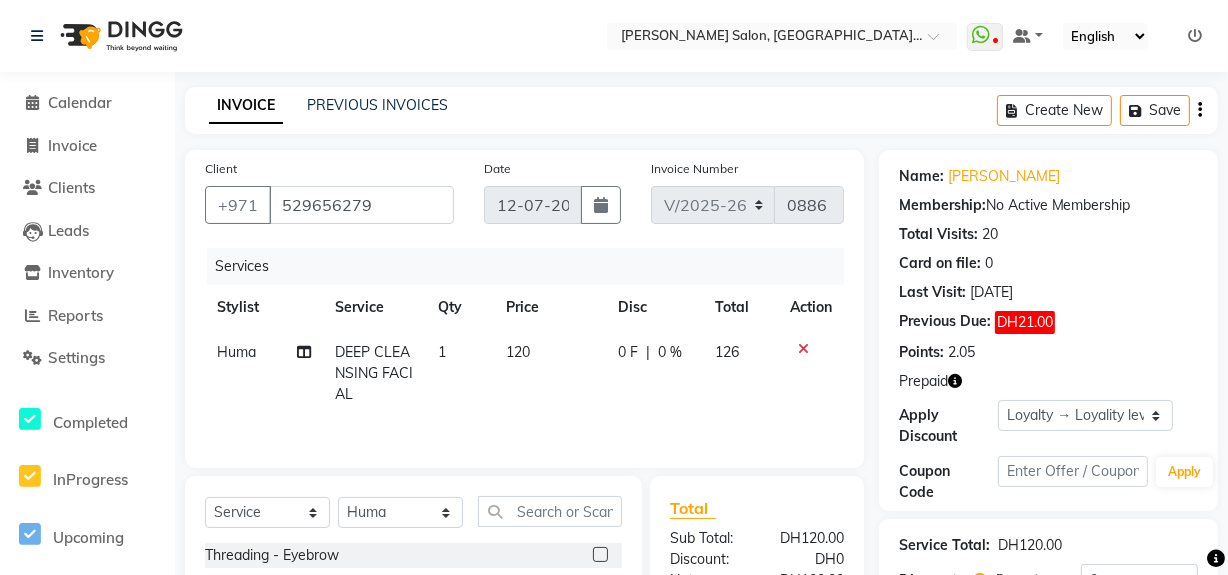 click on "0 F" 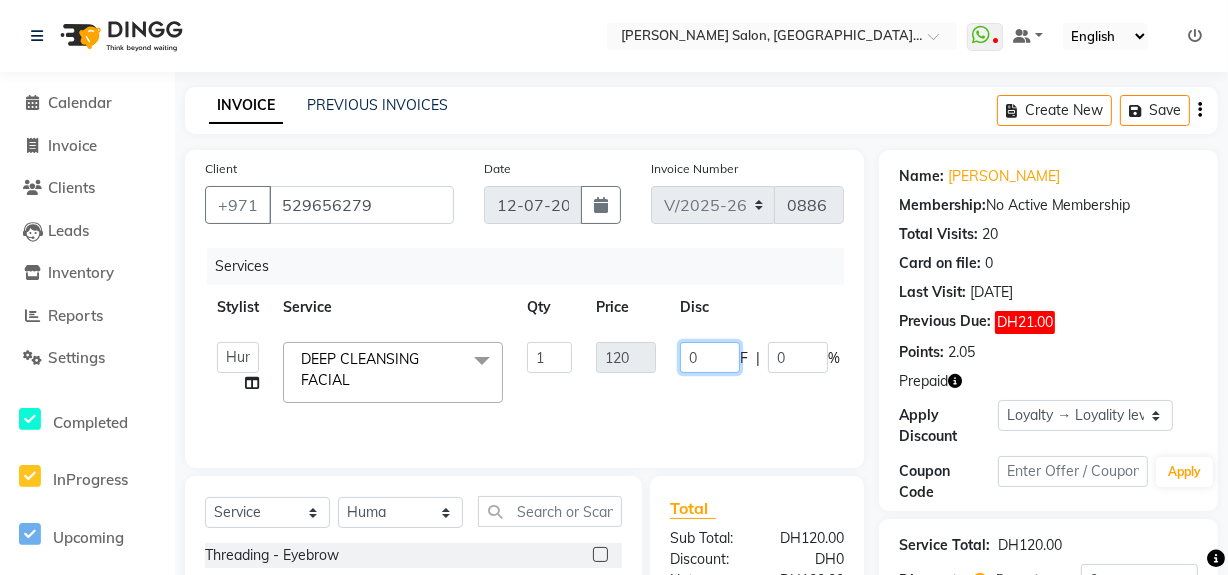 drag, startPoint x: 710, startPoint y: 356, endPoint x: 602, endPoint y: 428, distance: 129.79985 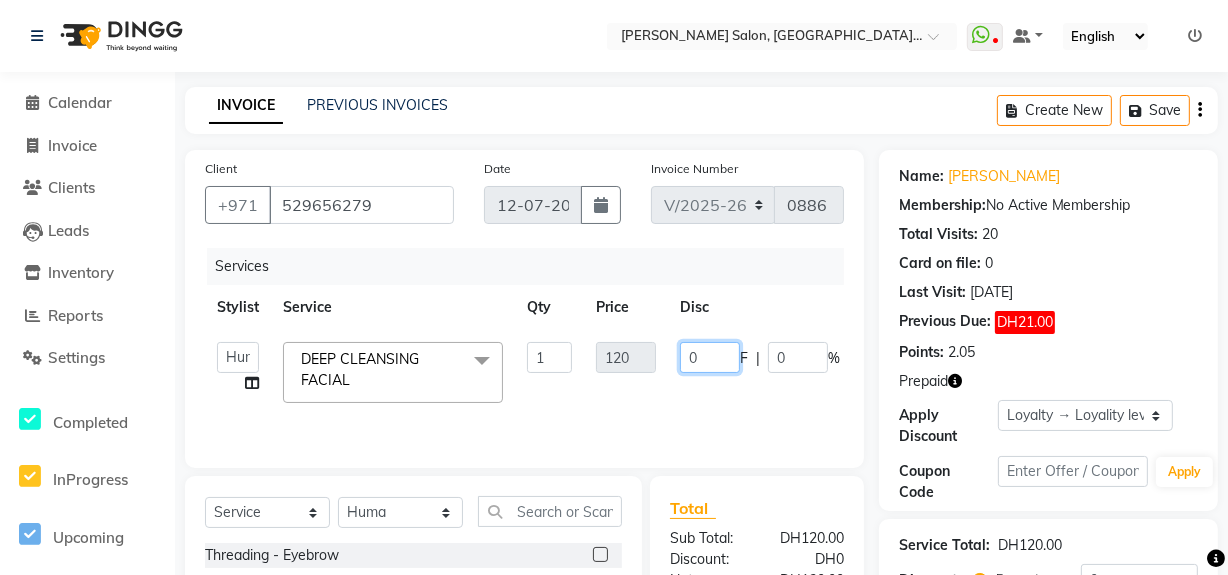 click on "Services Stylist Service Qty Price Disc Total Action  Huma   Leonita   Management   Reception-JADDAF   [PERSON_NAME]   [PERSON_NAME]   trial [DEMOGRAPHIC_DATA]  DEEP CLEANSING FACIAL  x Threading - Eyebrow Threading - Upperlips Threading - Chin Threading - Forehead Threading - Nose Threading Threading - Neck Threading Threading - Face Threading Without Eyebrows Threading - Face Threading With Eyebrows Threading - Eyebrow Bleach Threading - Eyebrow Color 100 DEAL COMBO OFFER-FULL HAND WAX,UNDERARMS+HALF LEG WAX 100 DEAL-BODY MASSAGE fruit shampoo with full dry 100 DEAL-COMBO OFFER-HAIRCUT +BLOWDRY EYELASH EXTENSION VOLUME HARD GEL WITH GEL POLISH BOTOX/KERATIN/PROTEIN one stip [MEDICAL_DATA] fix Shine bath-SHORT HAIR TILL EAR SHINE BATH-MEDIUM TILL SHOULDER THREADING-COMPLIMENTARY HAIR BRAIDS REMOVAL HYDRA FACIAL HYDRA FACIAL-SIGNATURE BODY POLISHING KYRO THERAPY-SMALL  AND MEDIUM HAIR STEAM ONLY SHINE BATH-LONG HAIR TILL BRA LINE SHINE BATH-EXTRA LONG HAIR TREATMENT WASH  HEAD MASSAGE OR BACK MASSAGE-20 MINS EYELINER ONLY NAIL DESIGN" 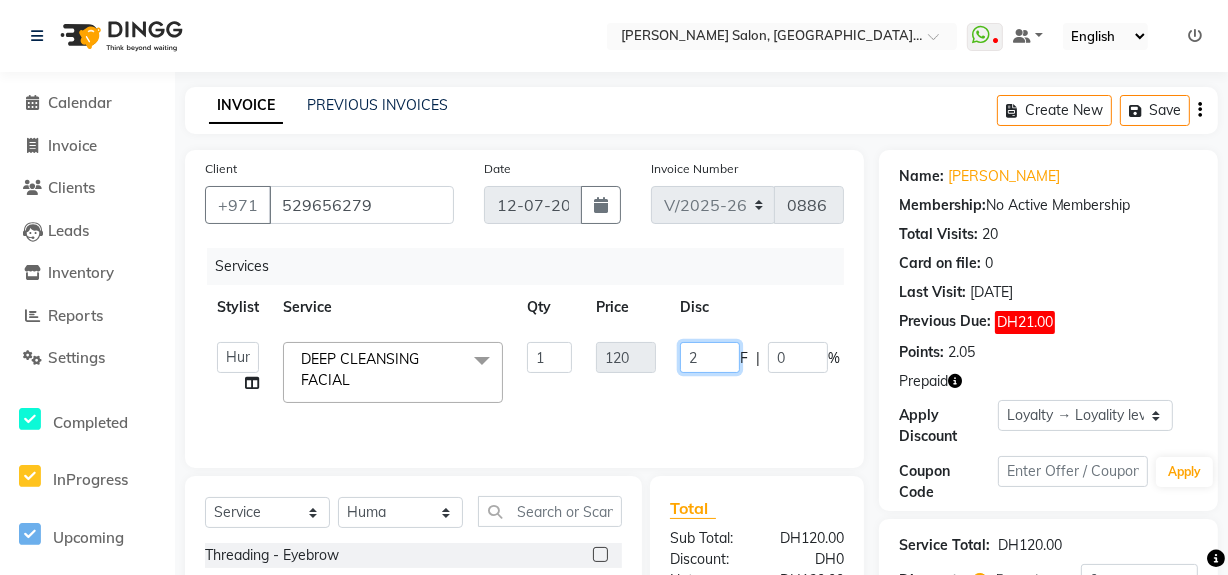 type on "20" 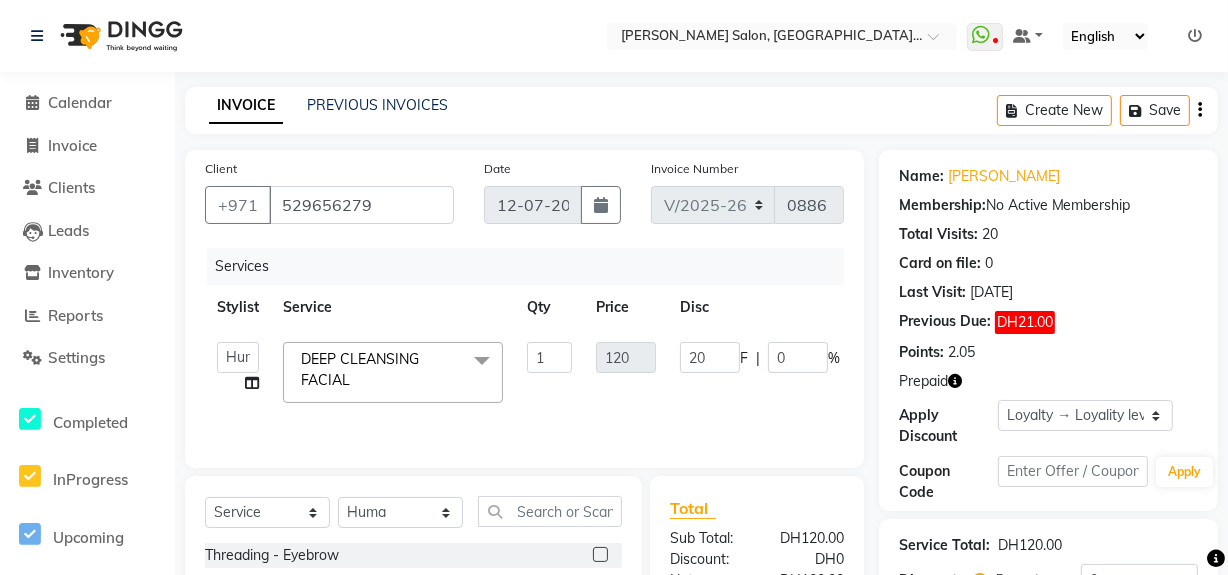 click on "Huma   Leonita   Management   Reception-JADDAF   [PERSON_NAME]   [PERSON_NAME]   trial [DEMOGRAPHIC_DATA]  DEEP CLEANSING FACIAL  x Threading - Eyebrow Threading - Upperlips Threading - Chin Threading - Forehead Threading - Nose Threading Threading - Neck Threading Threading - Face Threading Without Eyebrows Threading - Face Threading With Eyebrows Threading - Eyebrow Bleach Threading - Eyebrow Color 100 DEAL COMBO OFFER-FULL HAND WAX,UNDERARMS+HALF LEG WAX 100 DEAL-BODY MASSAGE fruit shampoo with full dry 100 DEAL-COMBO OFFER-HAIRCUT +BLOWDRY EYELASH EXTENSION VOLUME HARD GEL WITH GEL POLISH BOTOX/KERATIN/PROTEIN one stip [MEDICAL_DATA] fix Shine bath-SHORT HAIR TILL EAR SHINE BATH-MEDIUM TILL SHOULDER THREADING-COMPLIMENTARY HAIR BRAIDS REMOVAL HYDRA FACIAL HYDRA FACIAL-SIGNATURE BODY POLISHING KYRO THERAPY-SMALL  AND MEDIUM HAIR STEAM ONLY SHINE BATH-LONG HAIR TILL BRA LINE SHINE BATH-EXTRA LONG HAIR TREATMENT WASH  HEAD MASSAGE OR BACK MASSAGE-20 MINS NAIL FILING-CUTTING AND FILING ONLY EYELINER ONLY Blue shampoo  NAIL DESIGN 1 F" 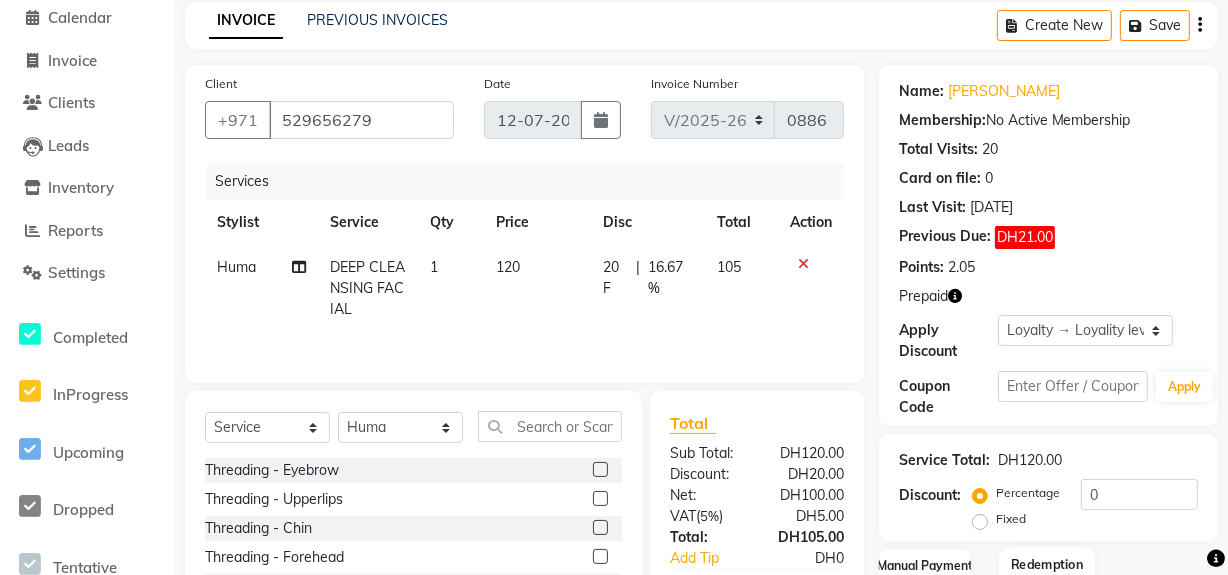 scroll, scrollTop: 226, scrollLeft: 0, axis: vertical 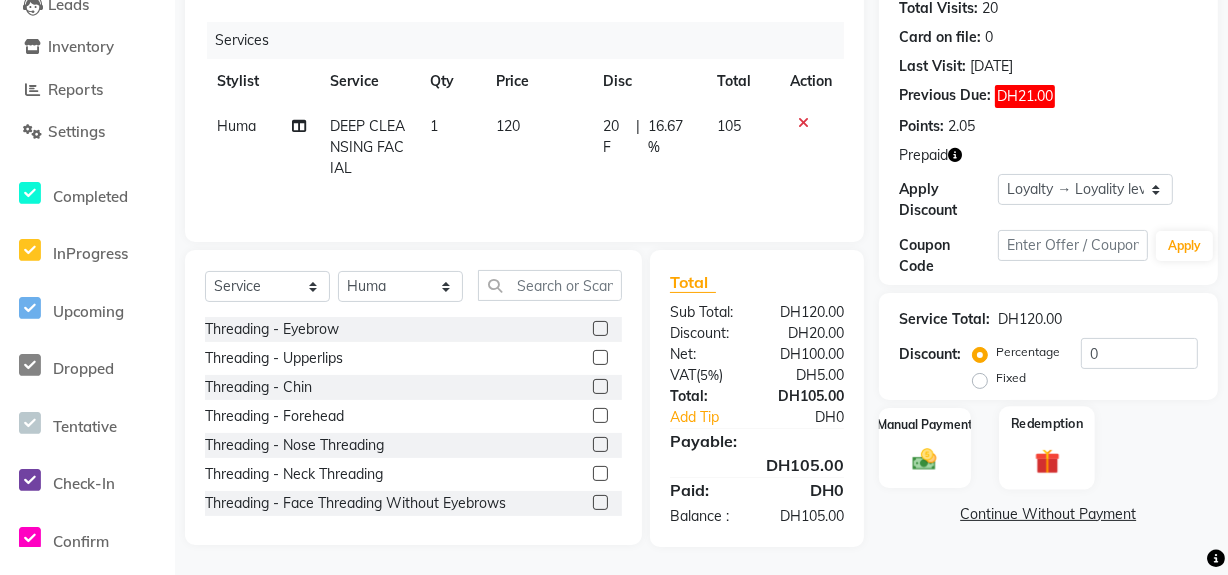click 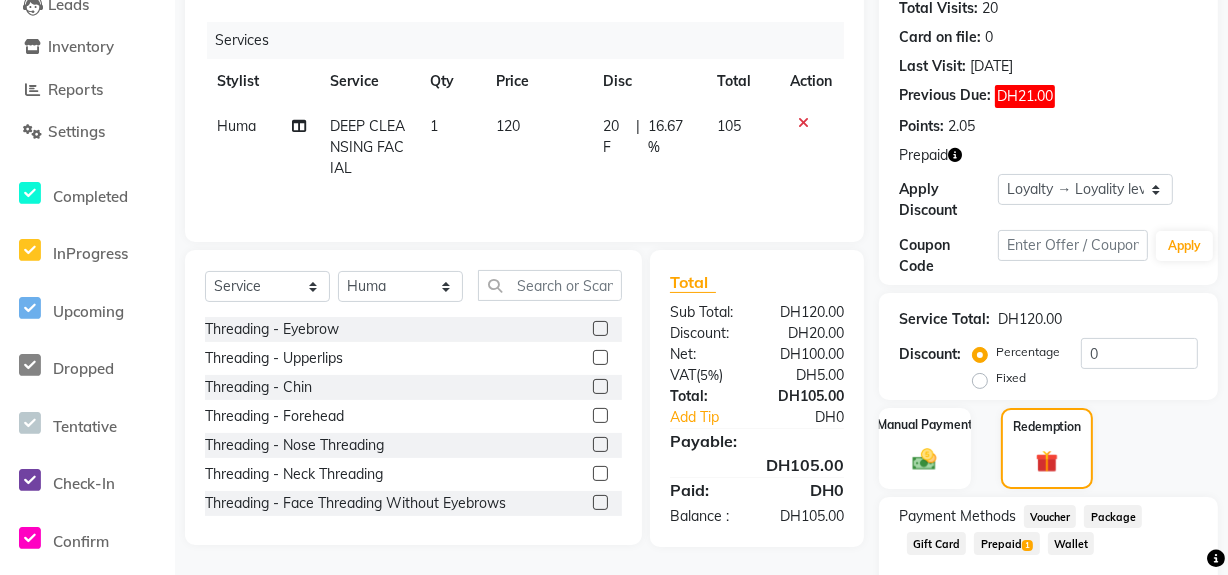 click on "Prepaid  1" 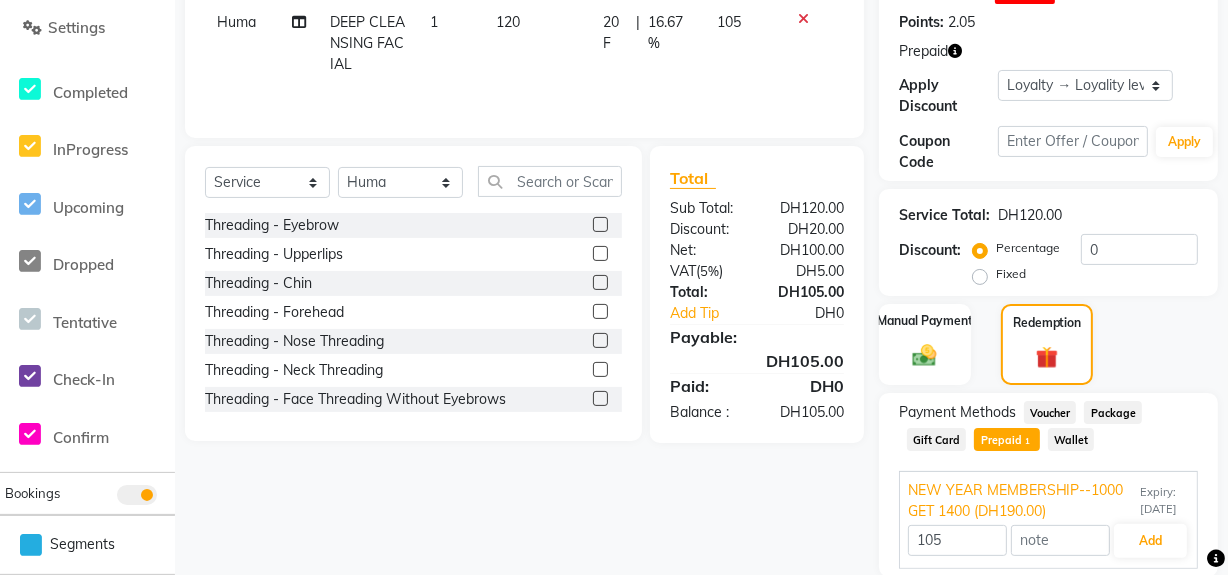 scroll, scrollTop: 401, scrollLeft: 0, axis: vertical 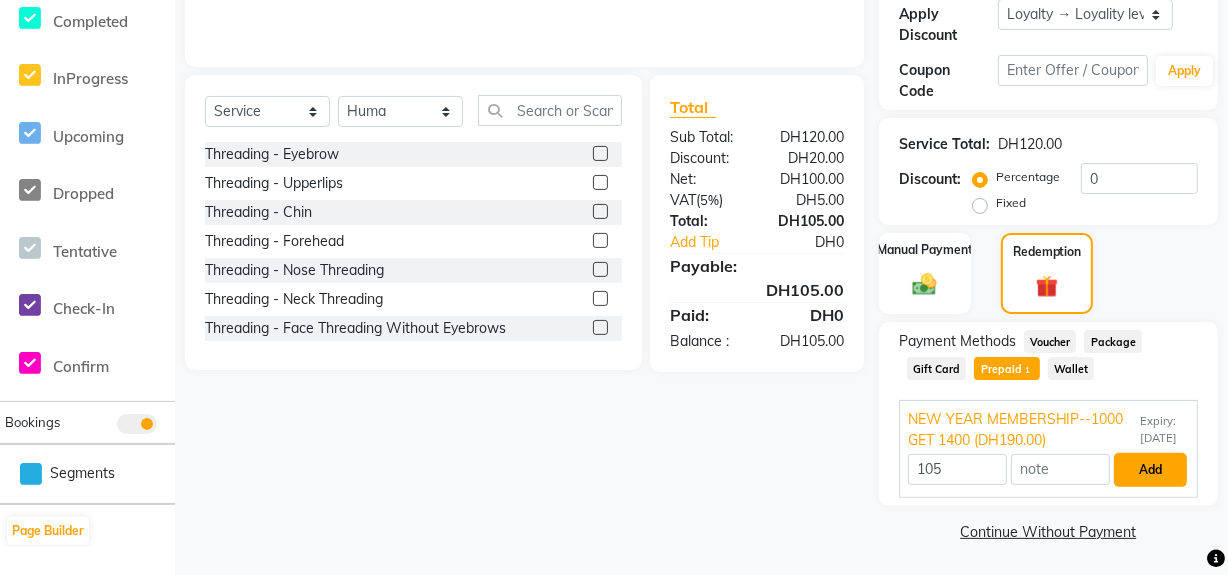 click on "Add" at bounding box center (1150, 470) 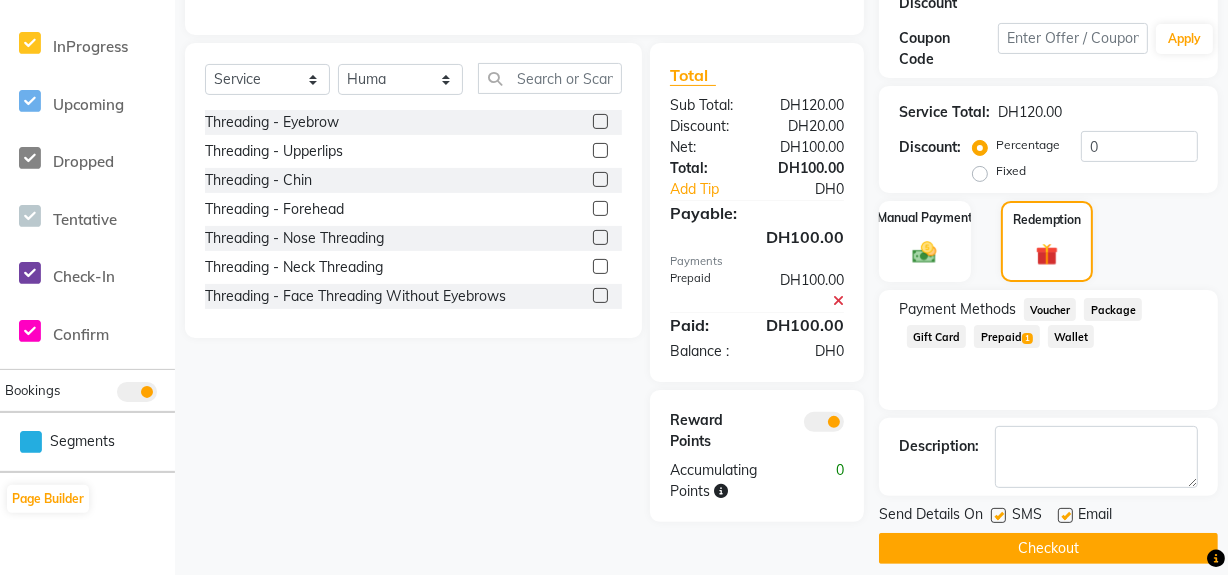 scroll, scrollTop: 450, scrollLeft: 0, axis: vertical 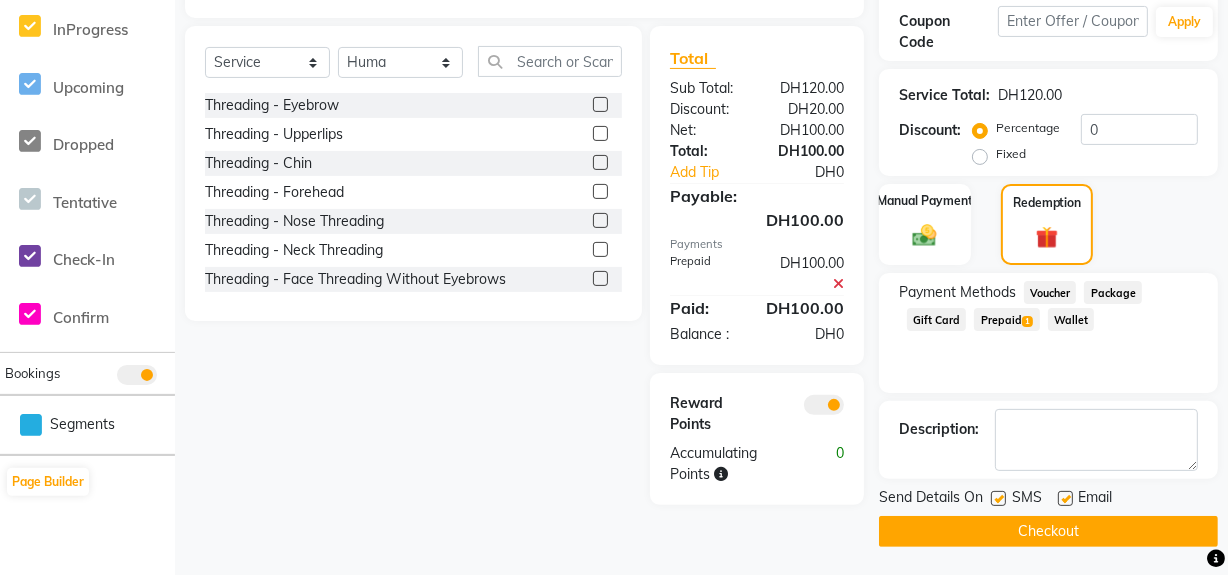 click on "Checkout" 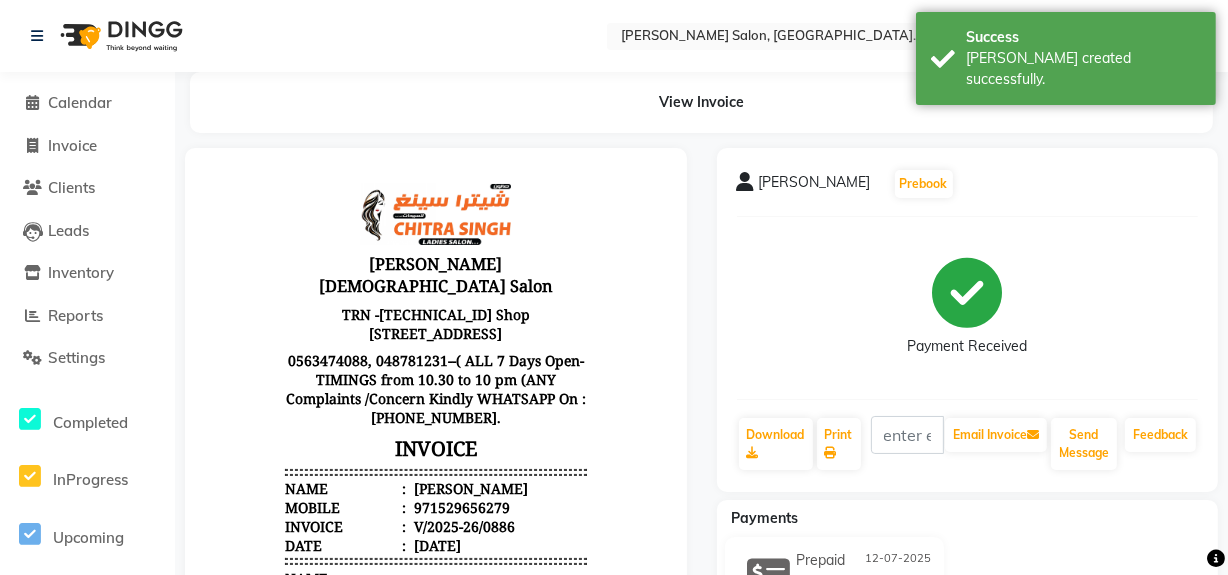 scroll, scrollTop: 0, scrollLeft: 0, axis: both 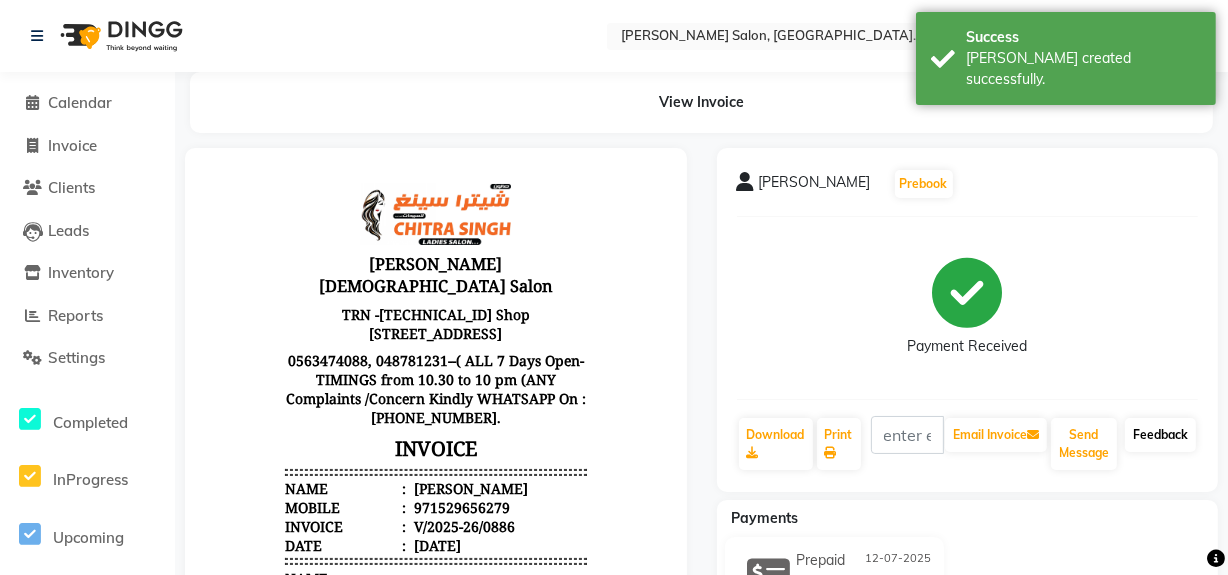 click on "Feedback" 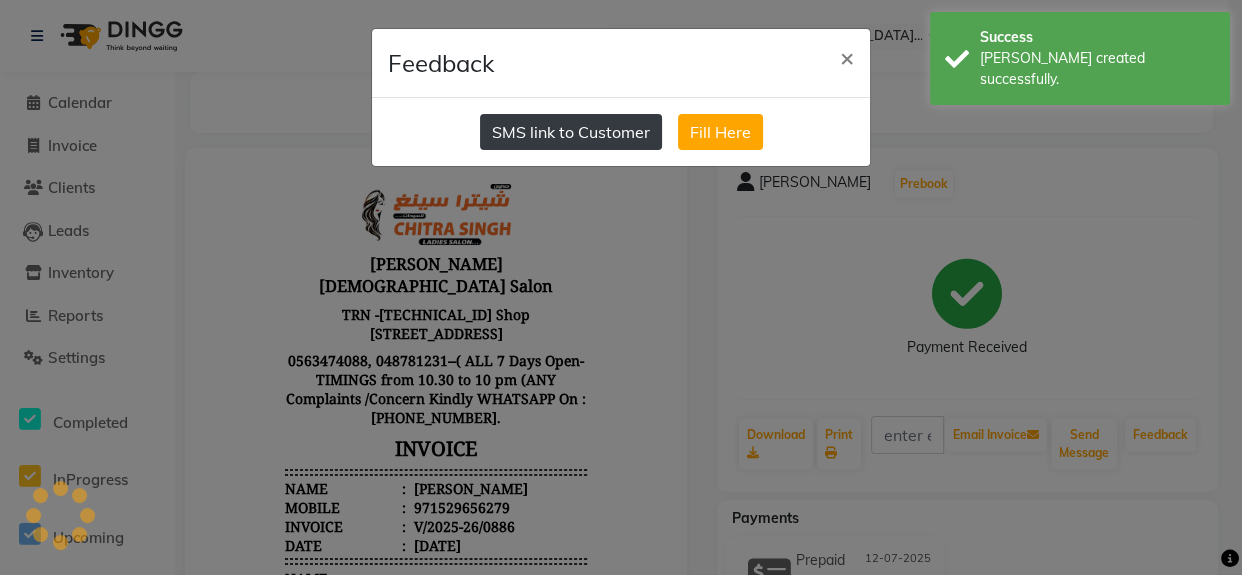 click on "SMS link to Customer" 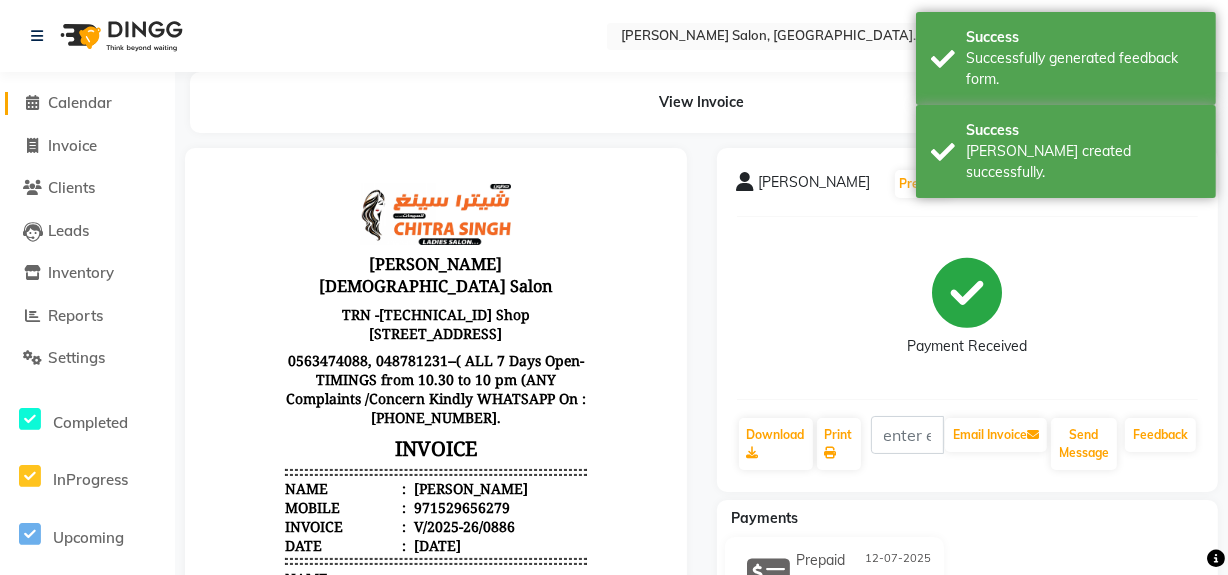 click on "Calendar" 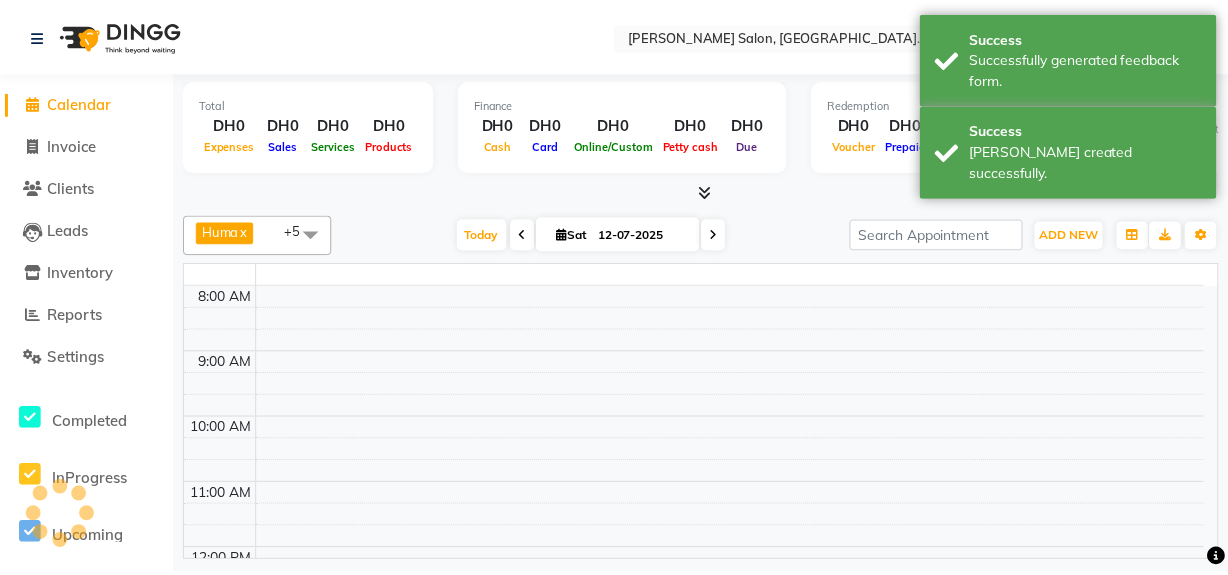 scroll, scrollTop: 330, scrollLeft: 0, axis: vertical 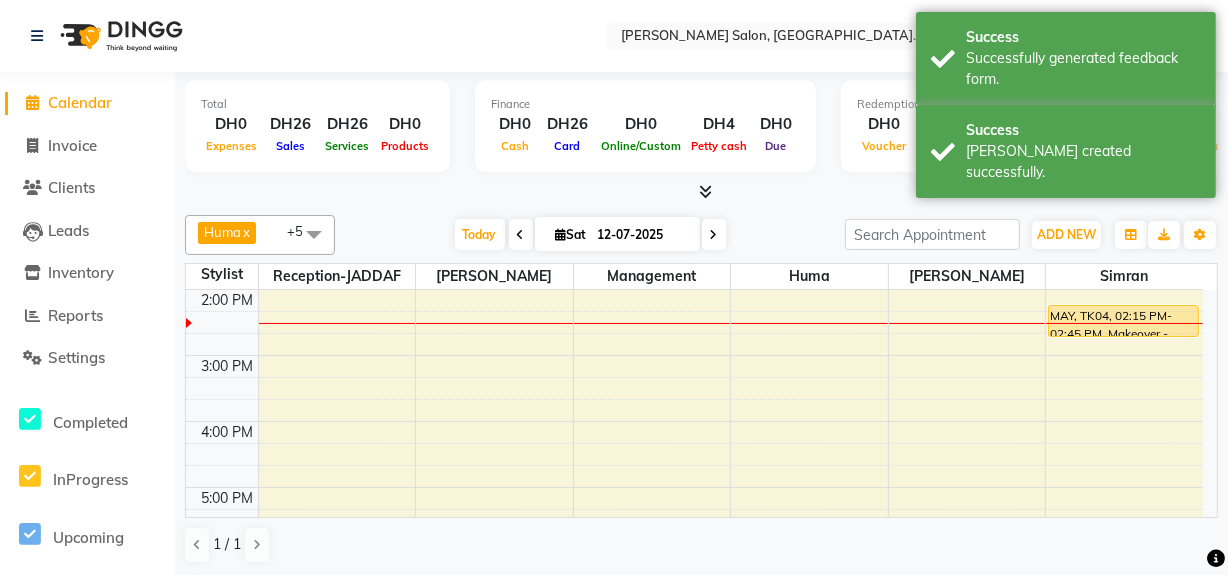 click at bounding box center (1124, 323) 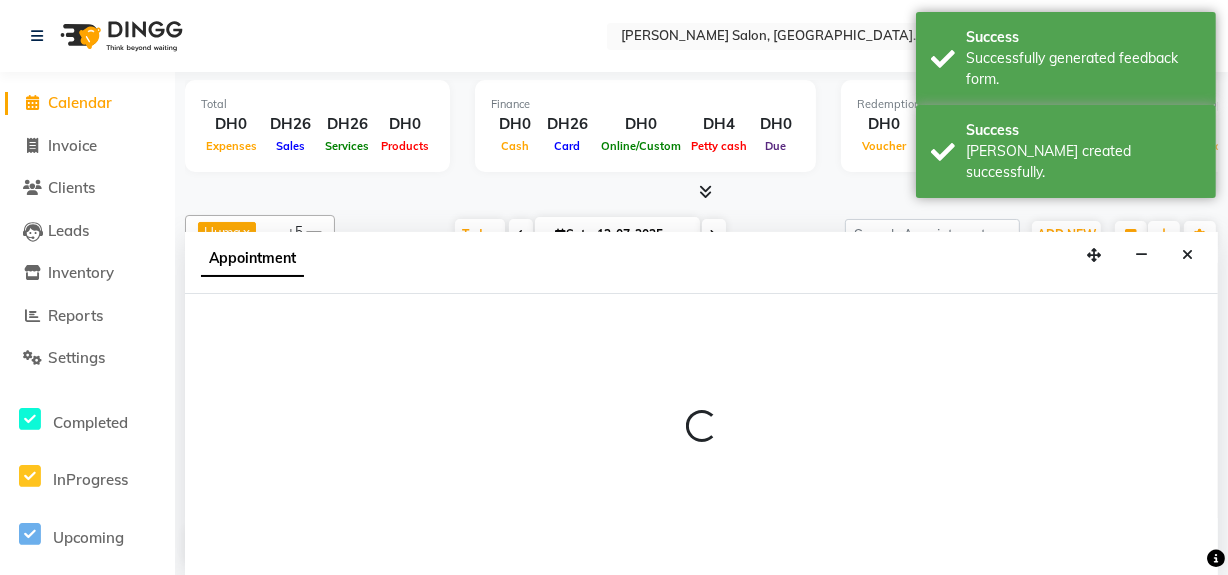 scroll, scrollTop: 0, scrollLeft: 0, axis: both 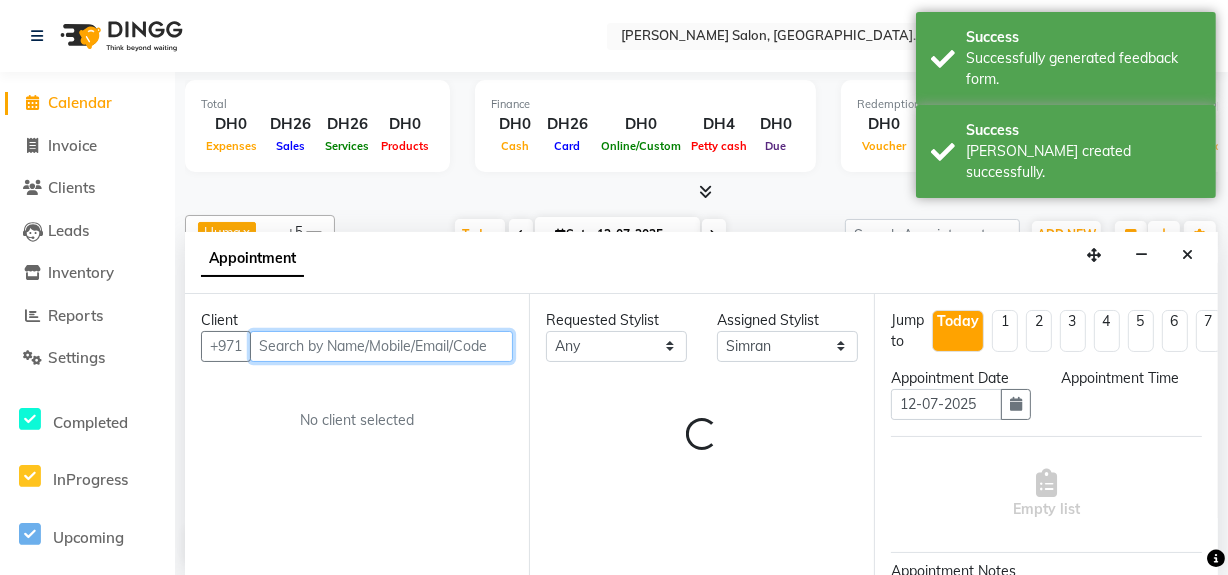 select on "855" 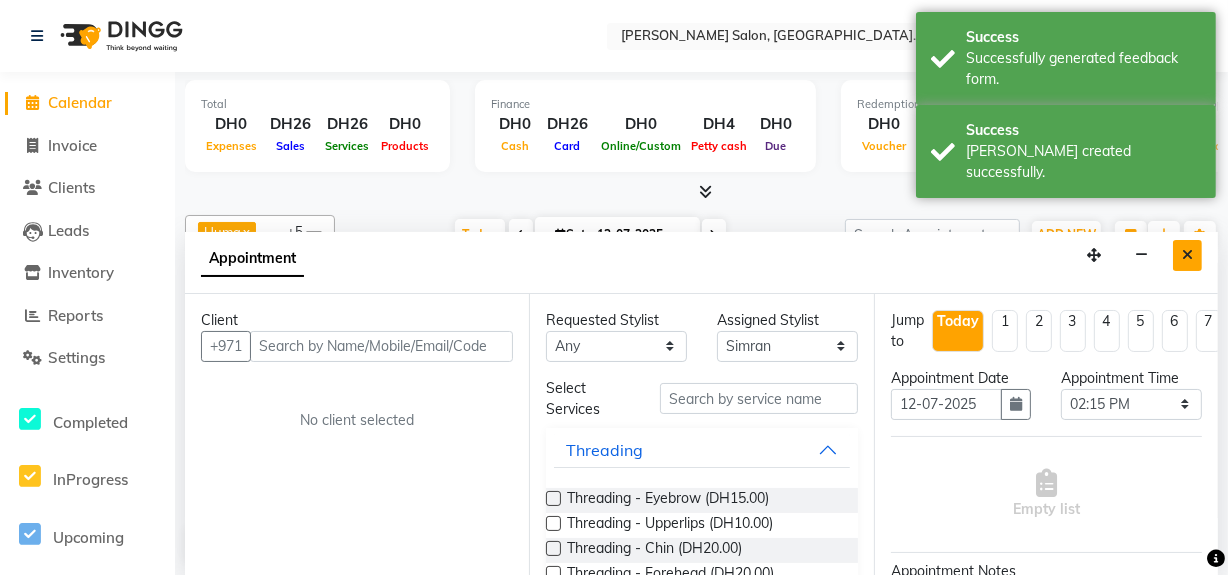 click at bounding box center [1187, 255] 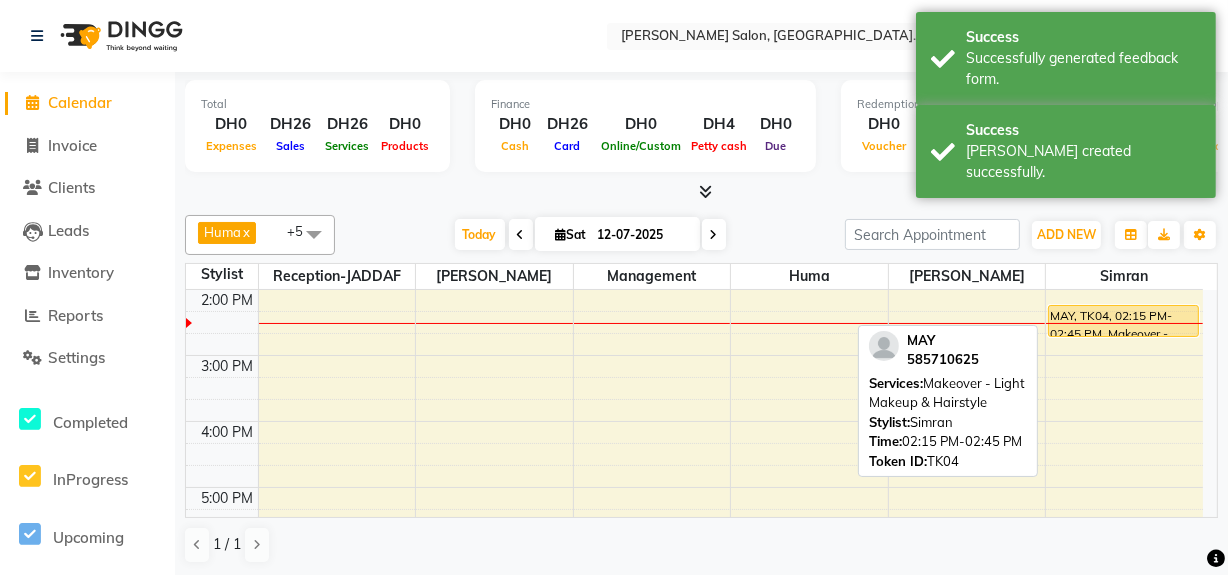 click on "MAY, TK04, 02:15 PM-02:45 PM, Makeover - Light Makeup & Hairstyle" at bounding box center [1123, 321] 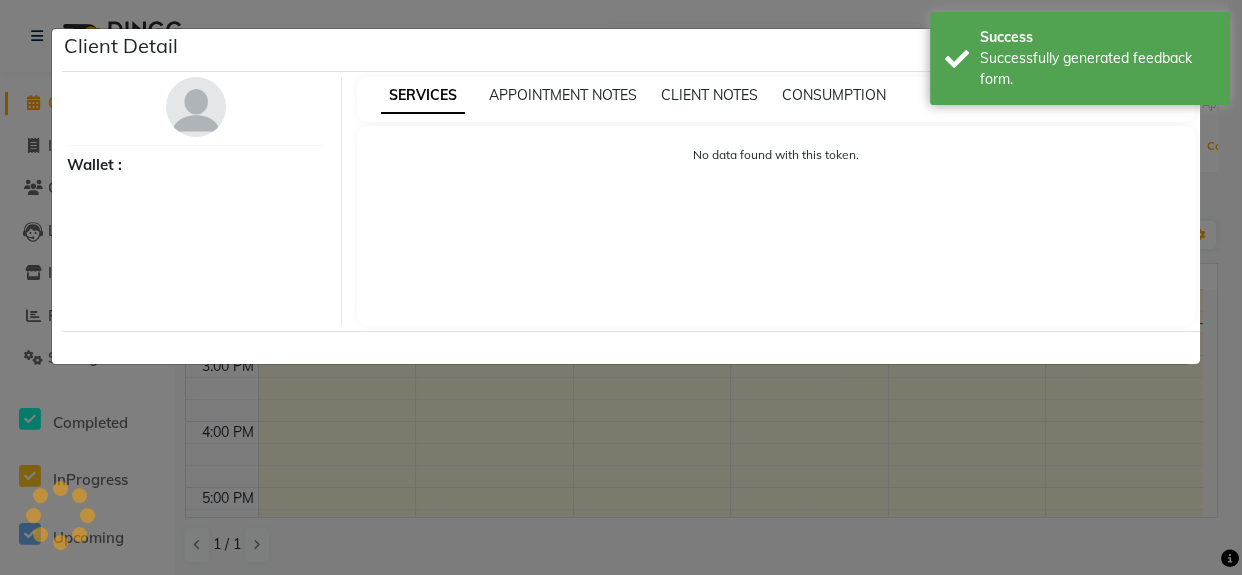 select on "1" 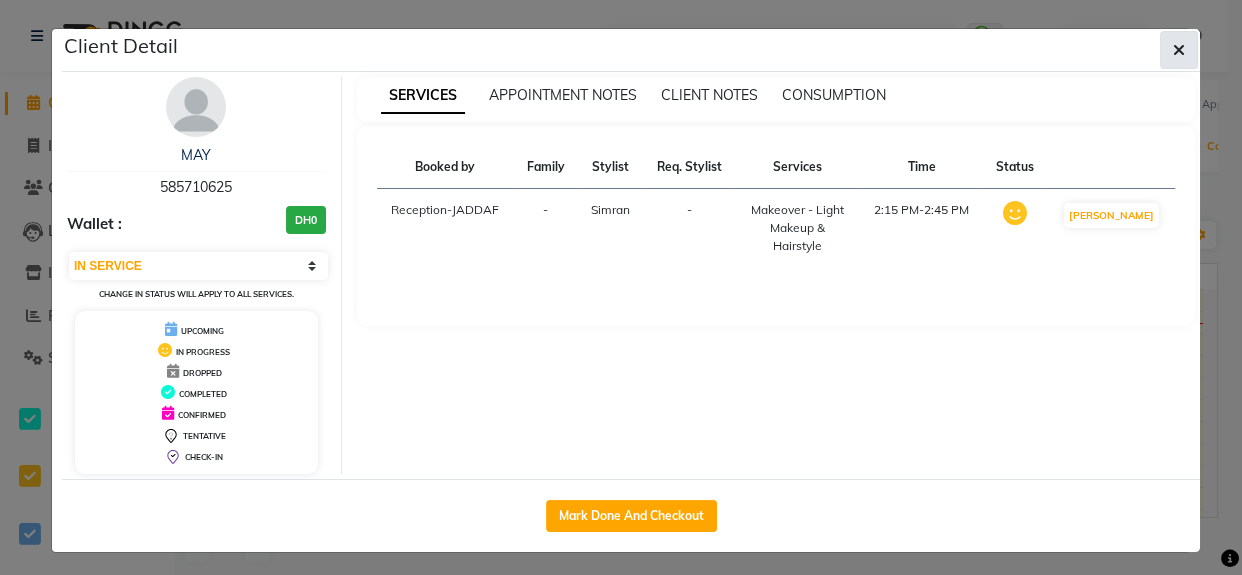 click 